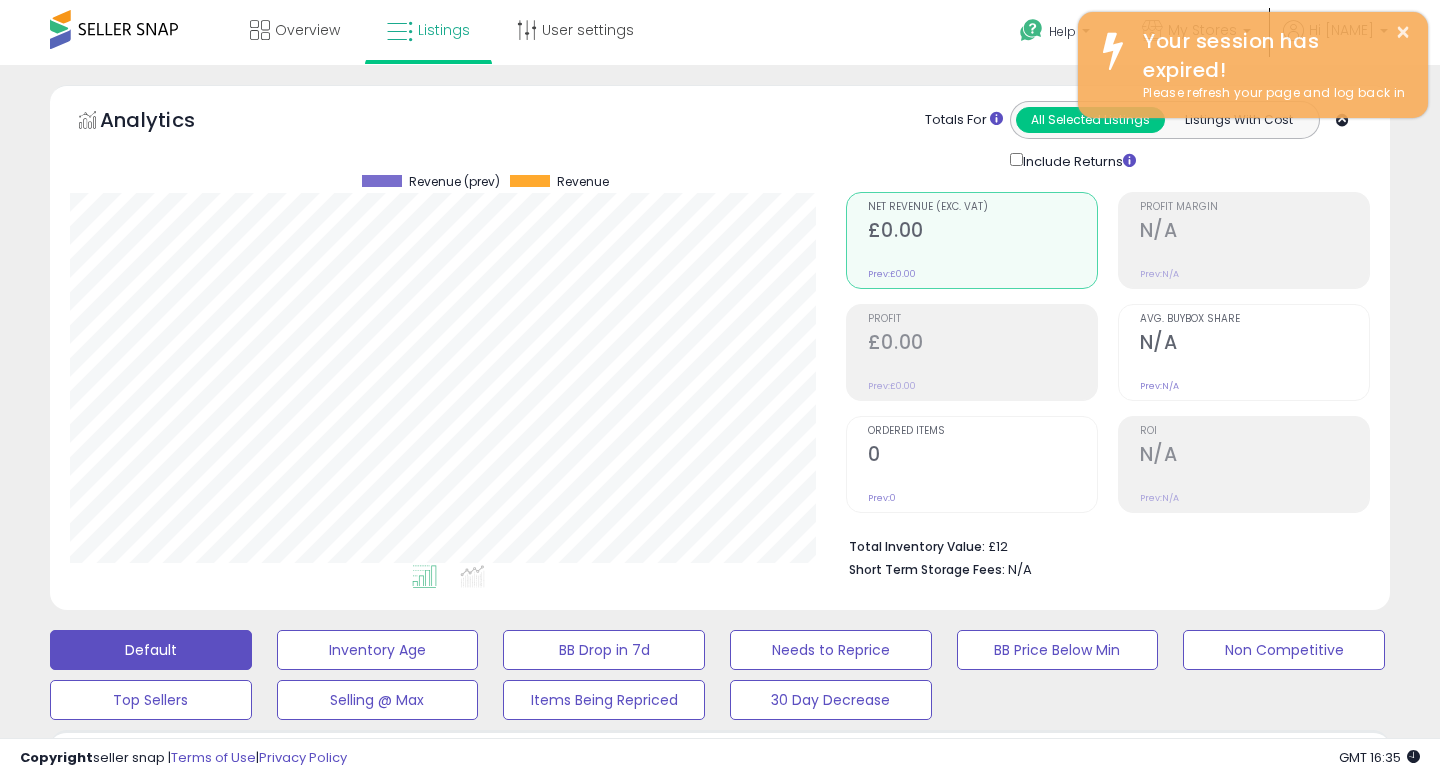 scroll, scrollTop: 327, scrollLeft: 0, axis: vertical 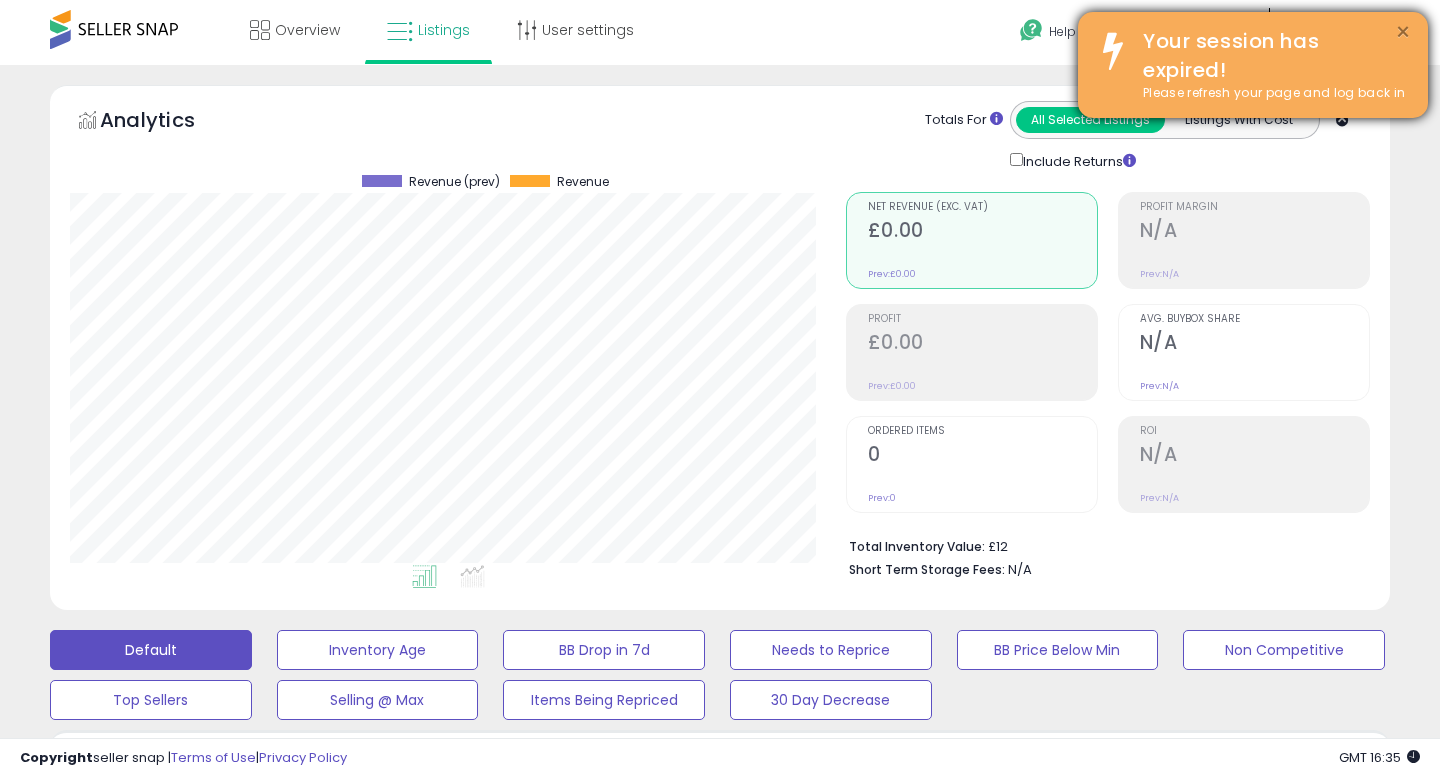 click on "×" at bounding box center (1403, 32) 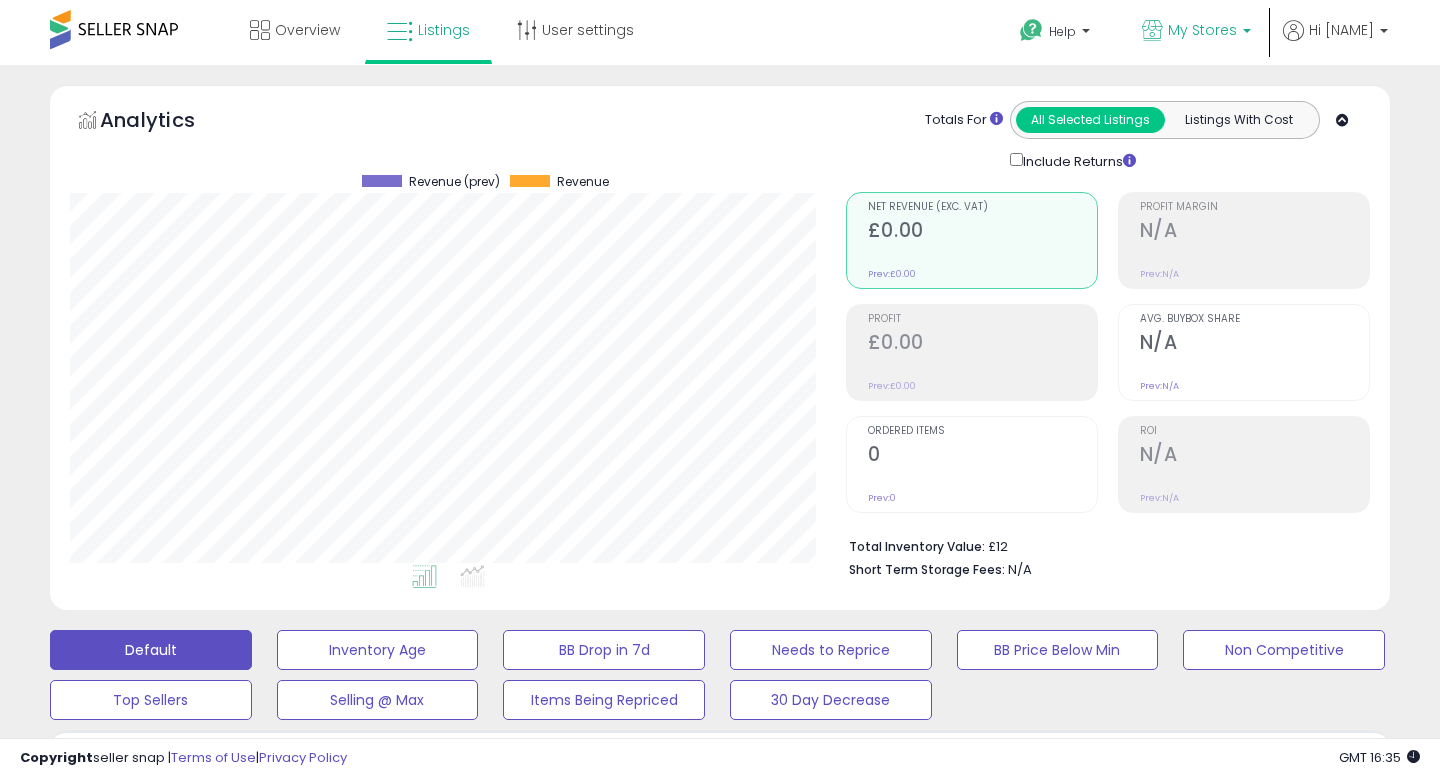 click at bounding box center (1247, 36) 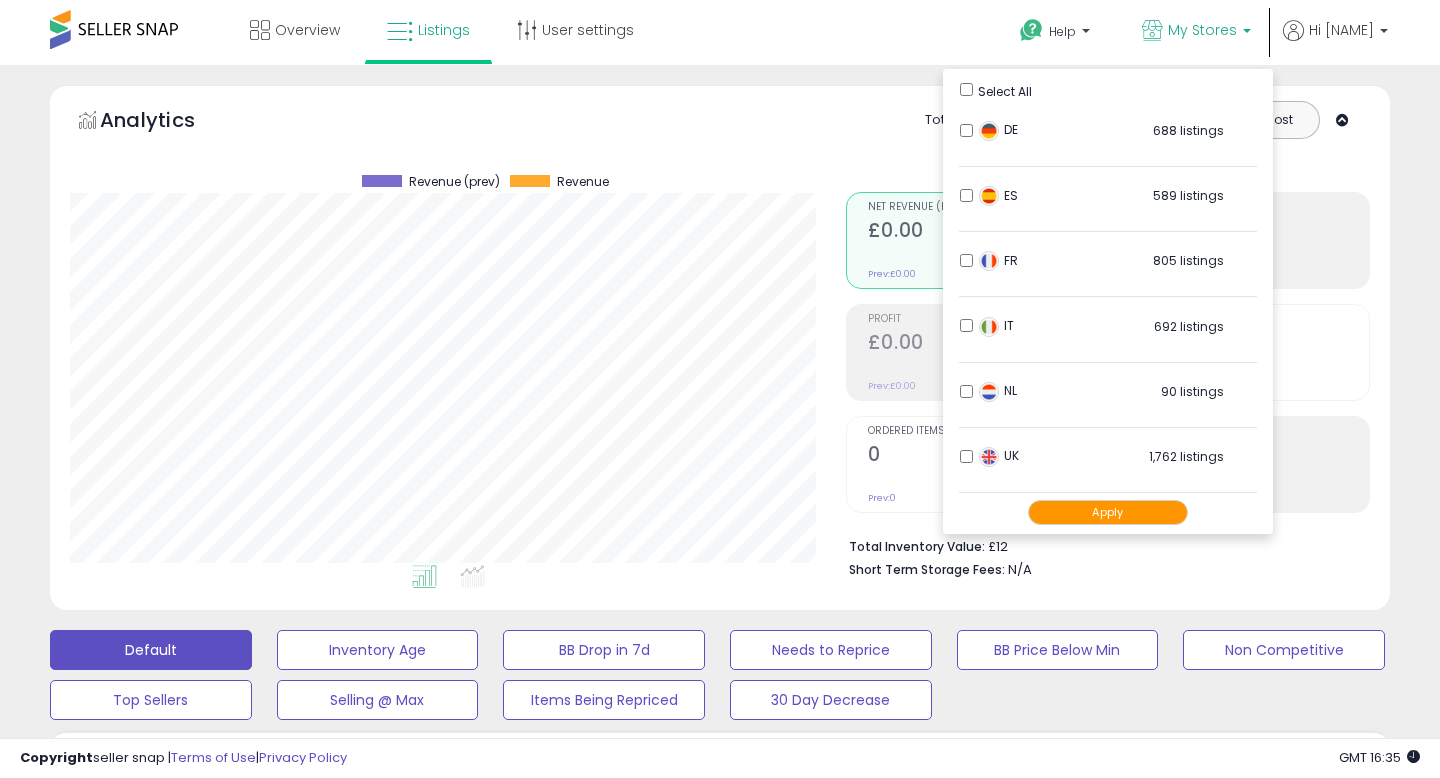 click on "Apply" at bounding box center [1108, 512] 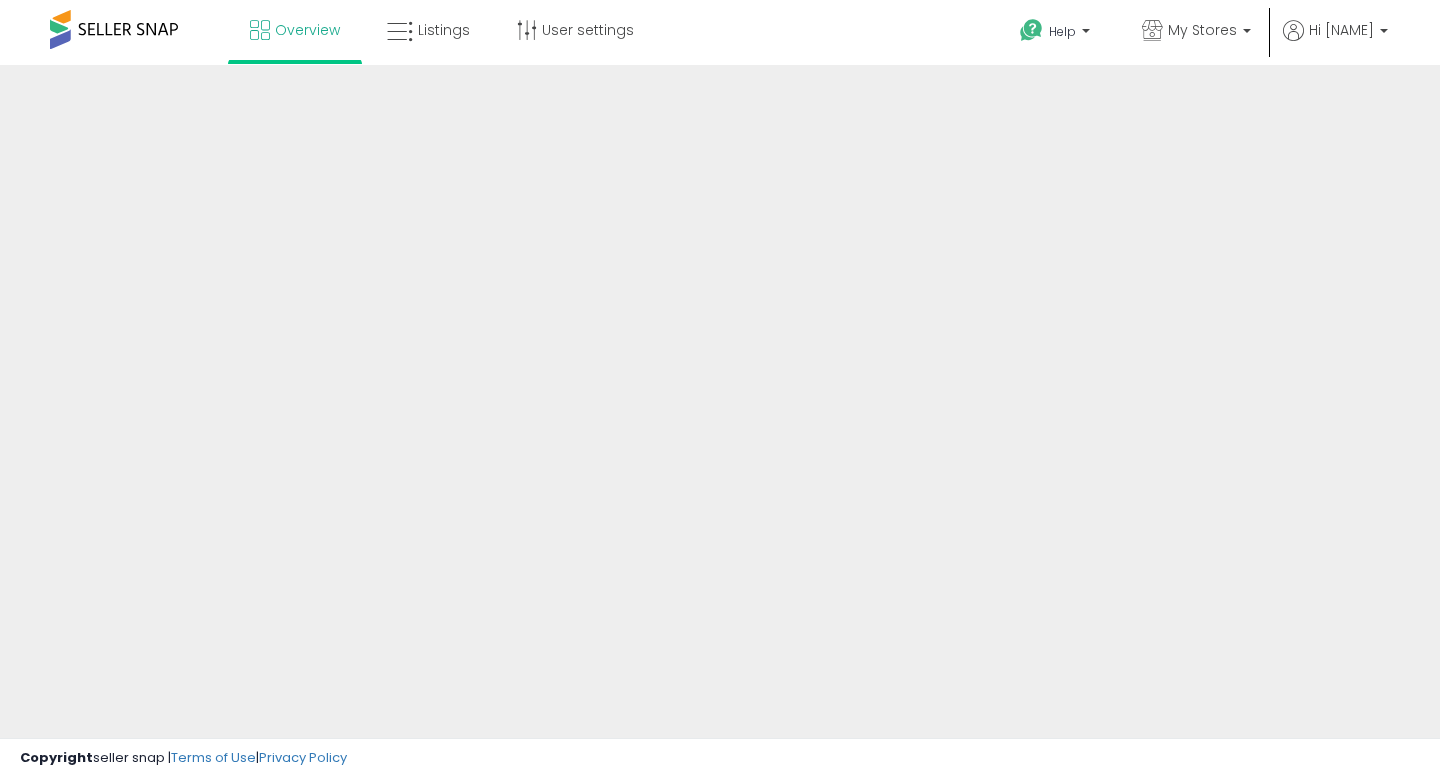 scroll, scrollTop: 0, scrollLeft: 0, axis: both 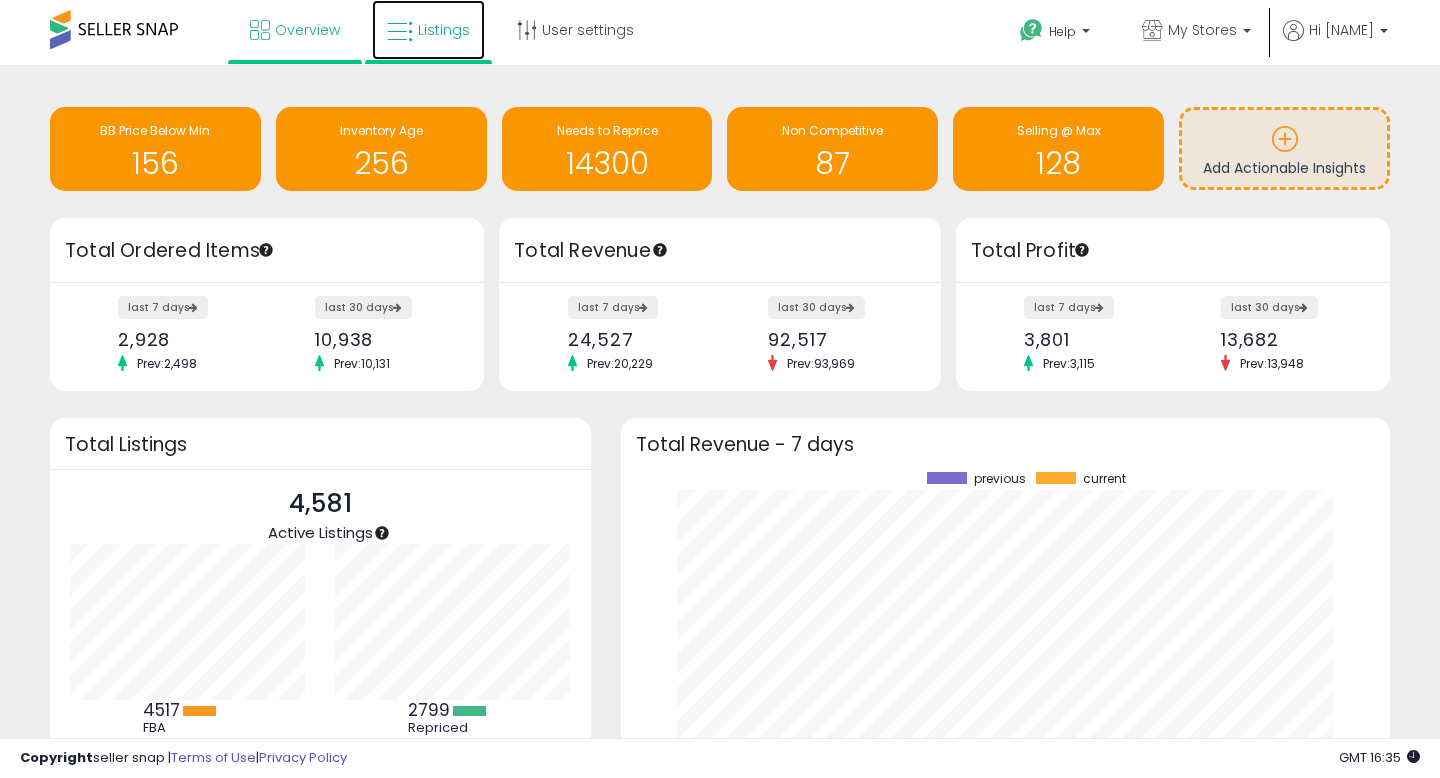 click on "Listings" at bounding box center (428, 30) 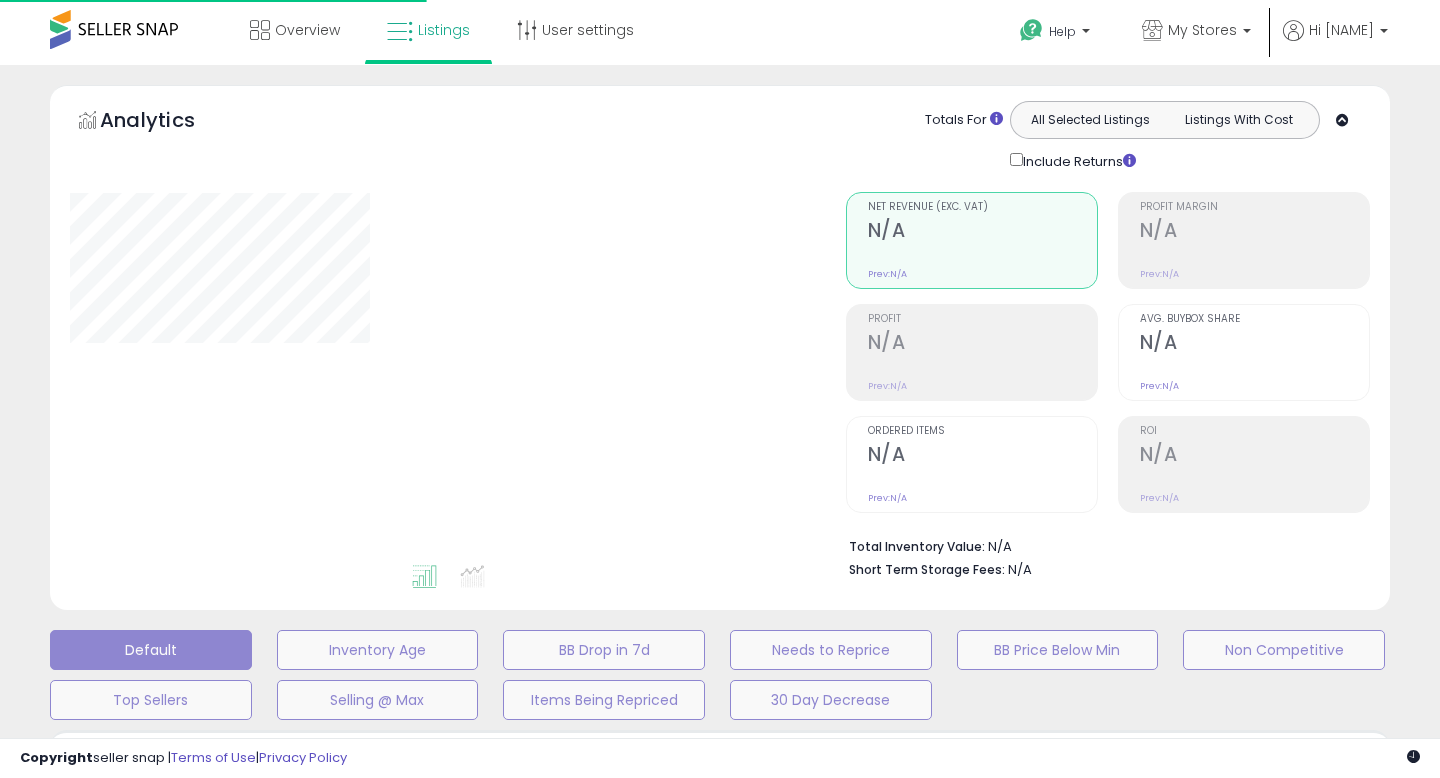 scroll, scrollTop: 0, scrollLeft: 0, axis: both 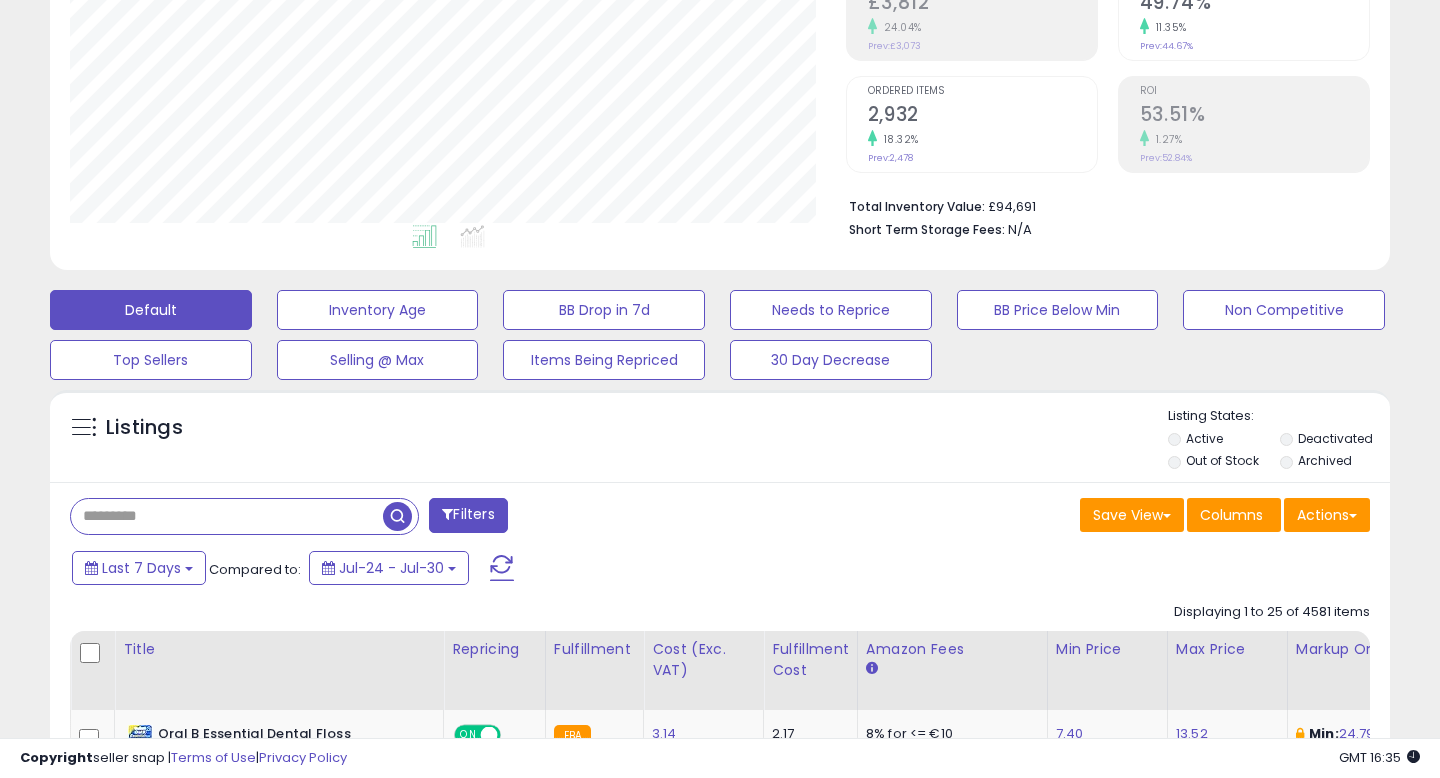 click at bounding box center [227, 516] 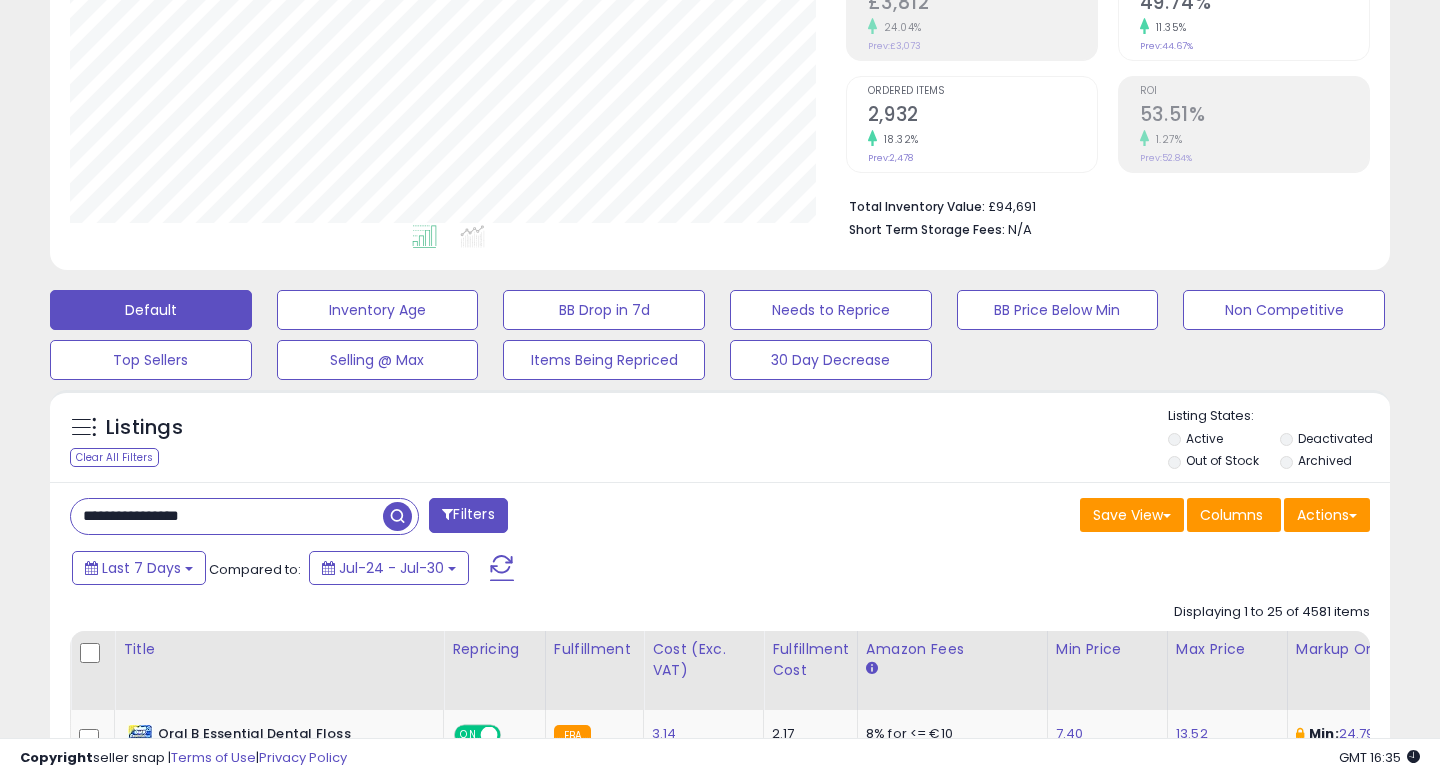 type on "**********" 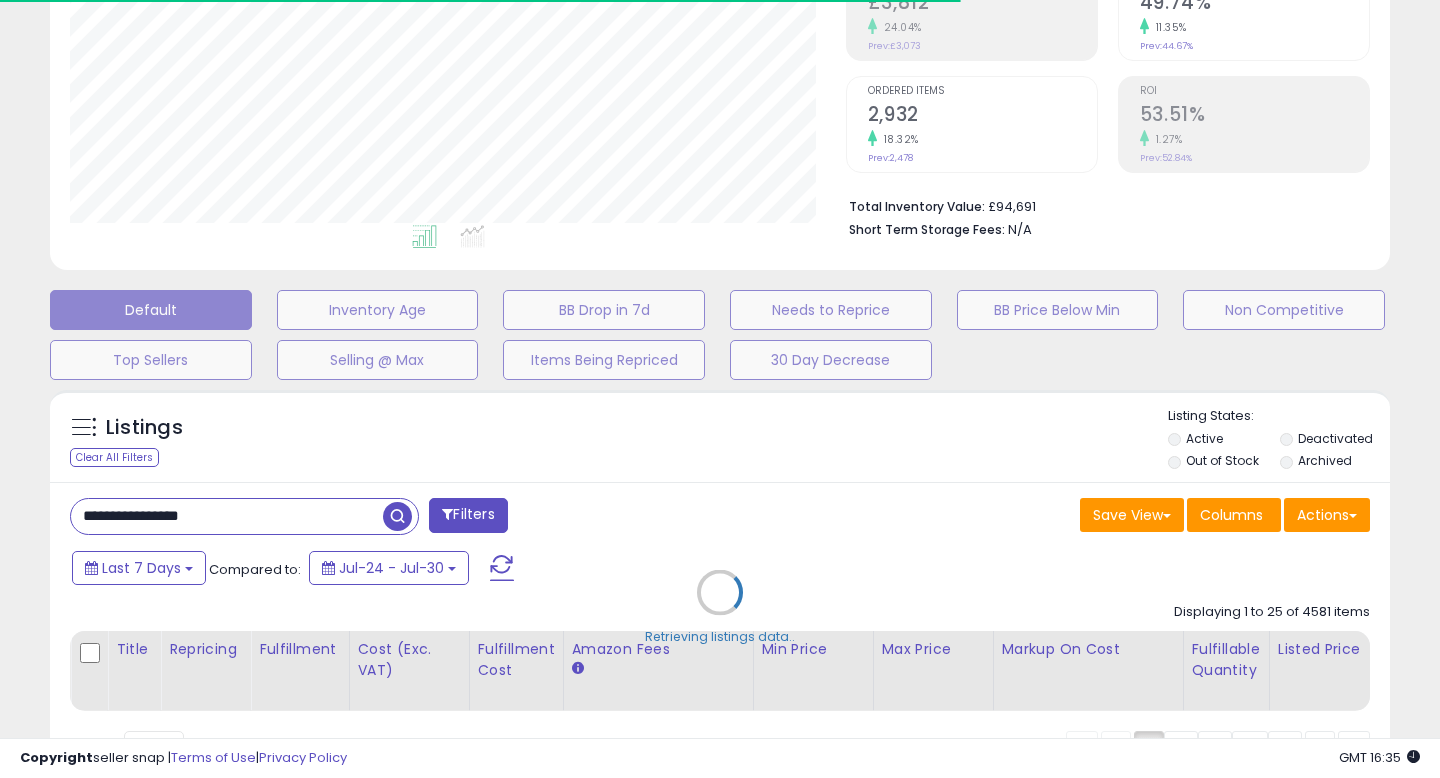click on "Listings
Clear All Filters
Active" at bounding box center [720, 600] 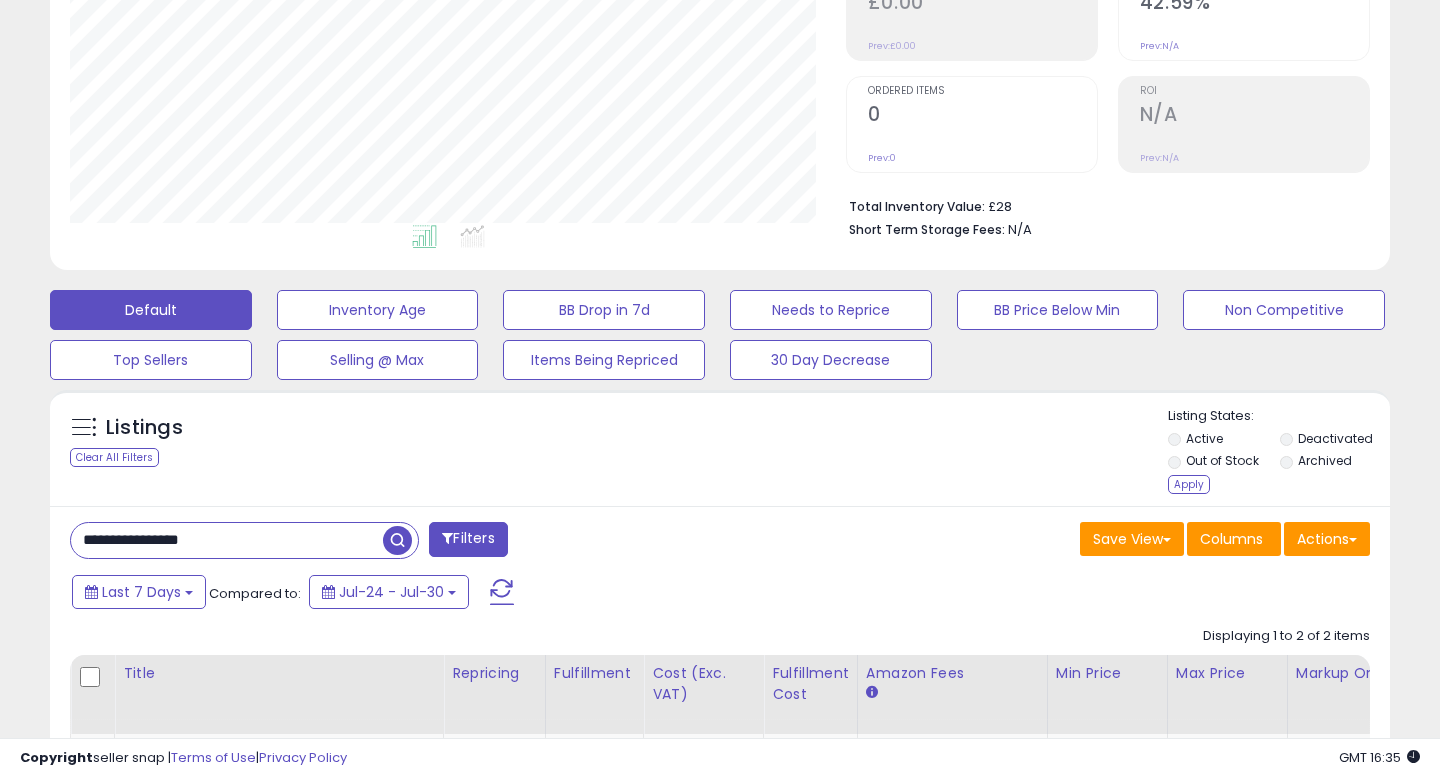 scroll, scrollTop: 999590, scrollLeft: 999224, axis: both 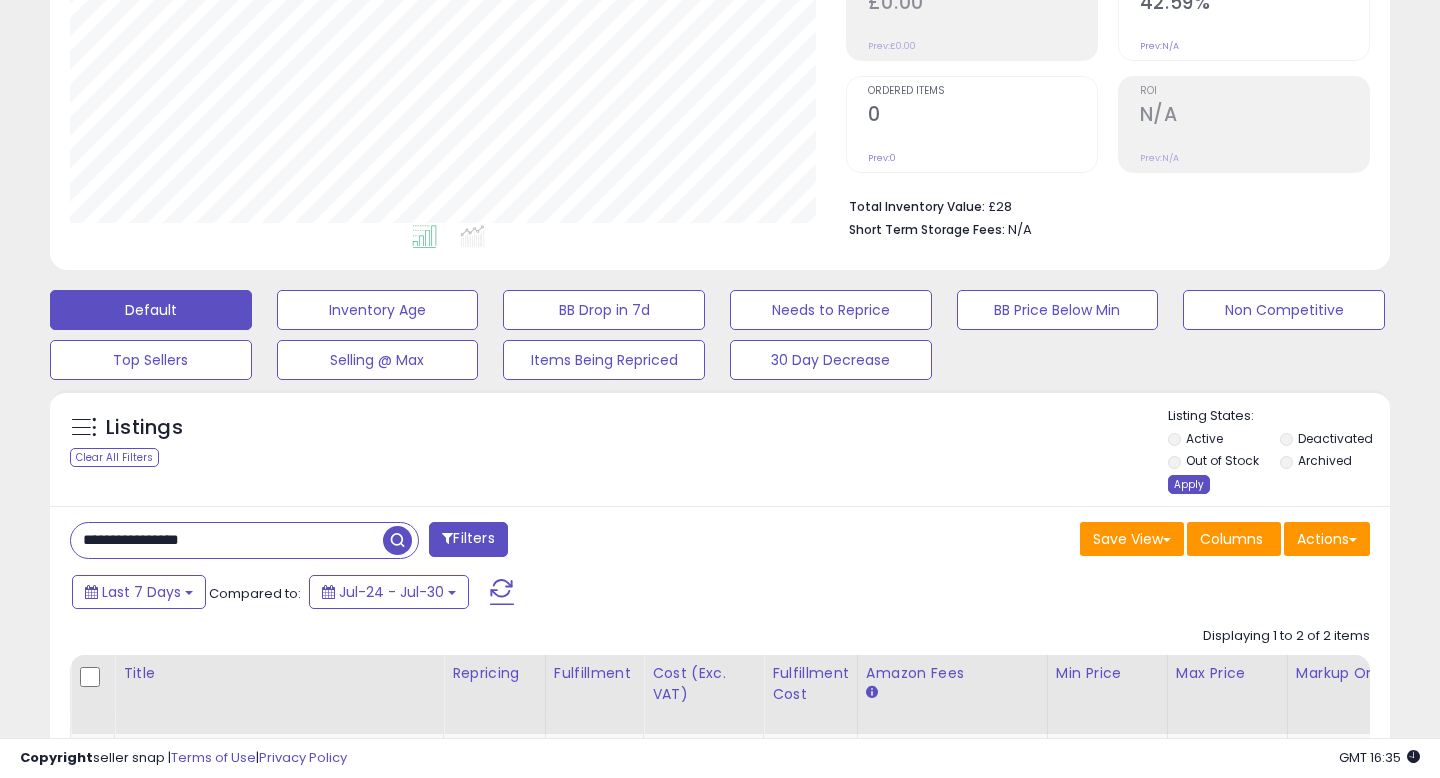 click on "Apply" at bounding box center (1189, 484) 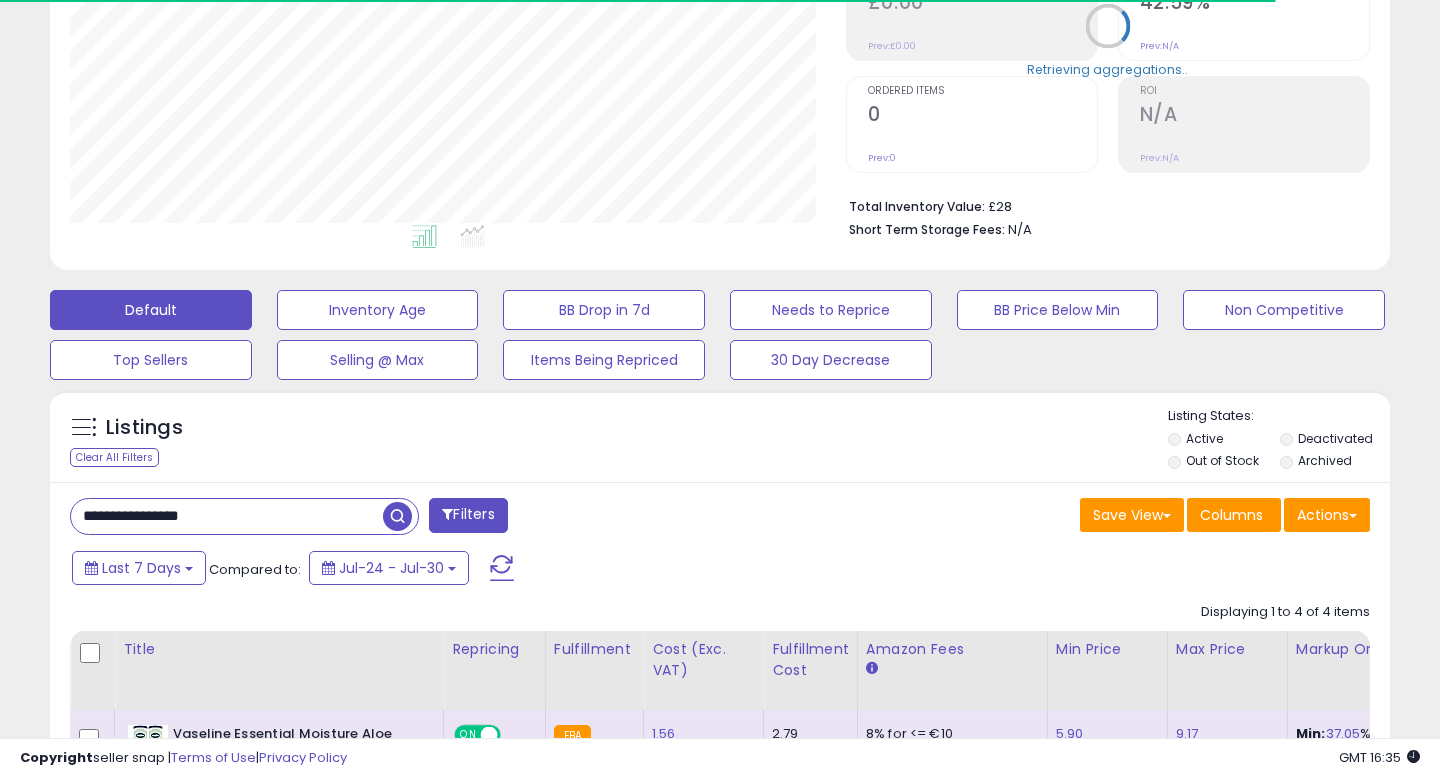 scroll, scrollTop: 999590, scrollLeft: 999224, axis: both 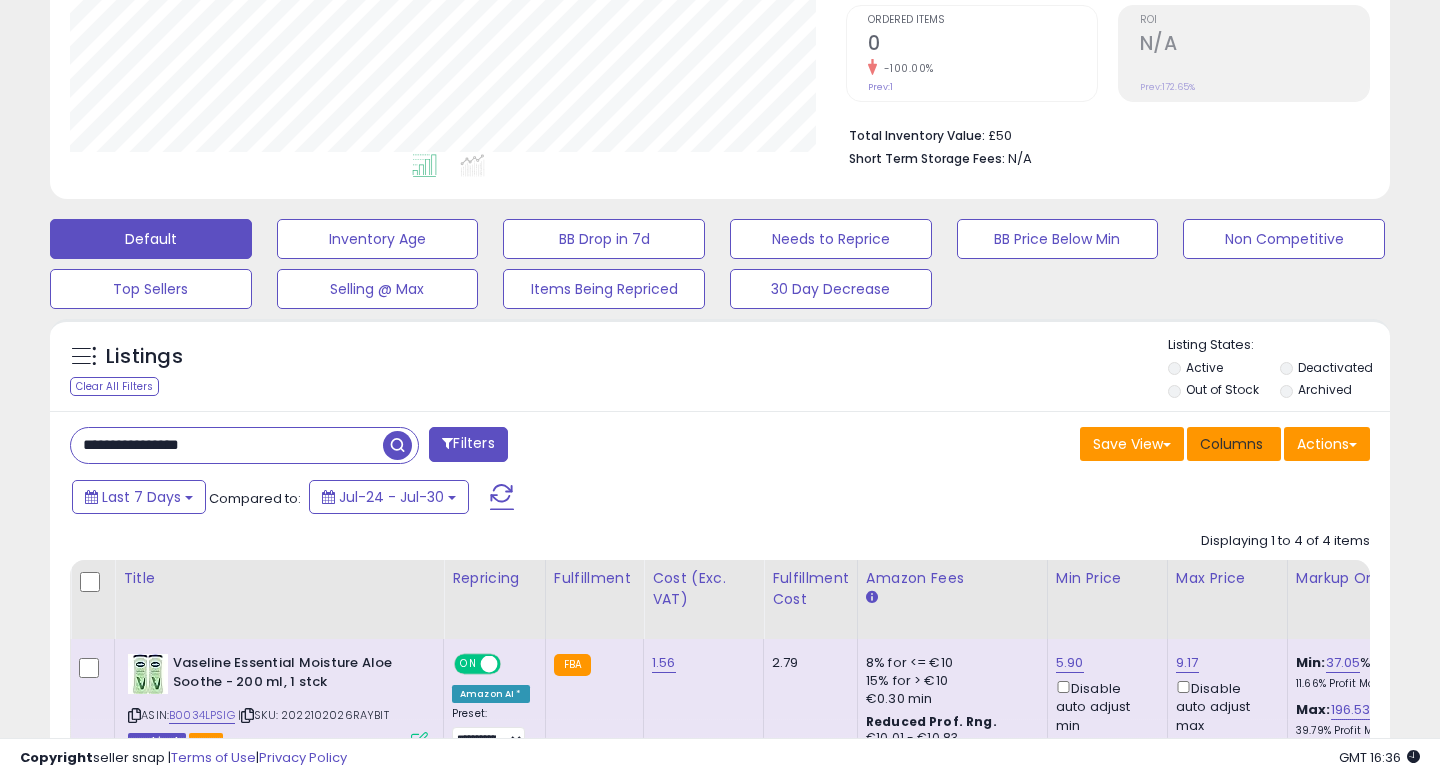 click on "Columns" at bounding box center [1231, 444] 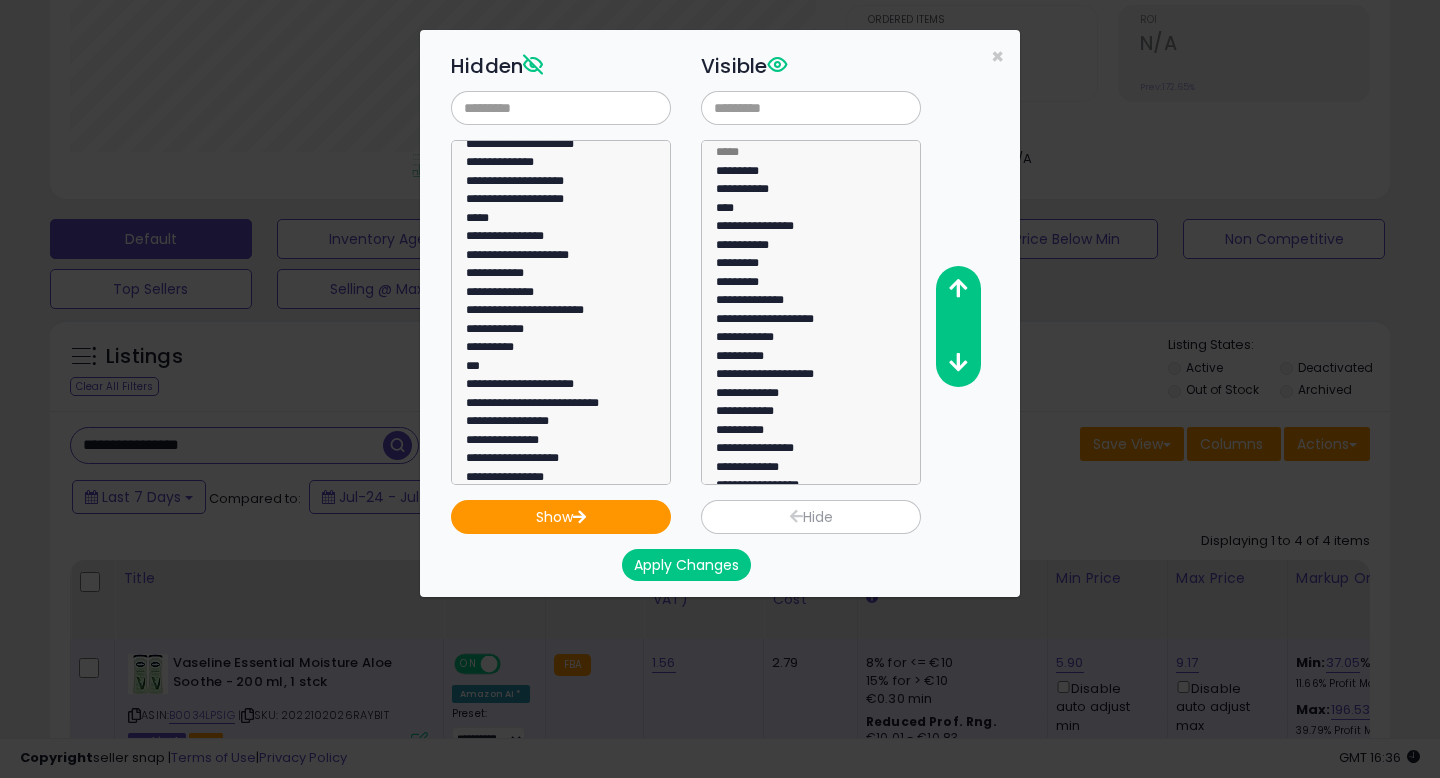 scroll, scrollTop: 320, scrollLeft: 0, axis: vertical 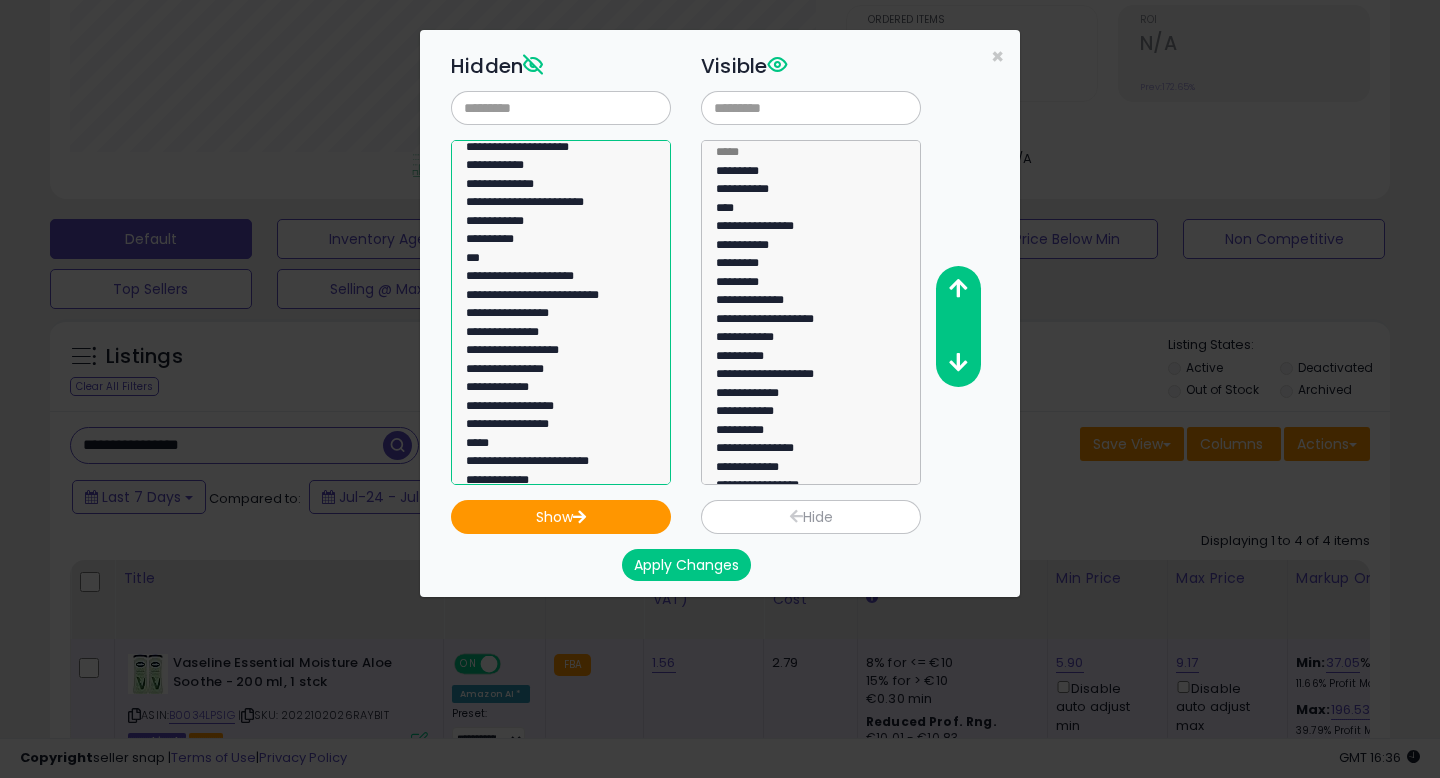 select on "***" 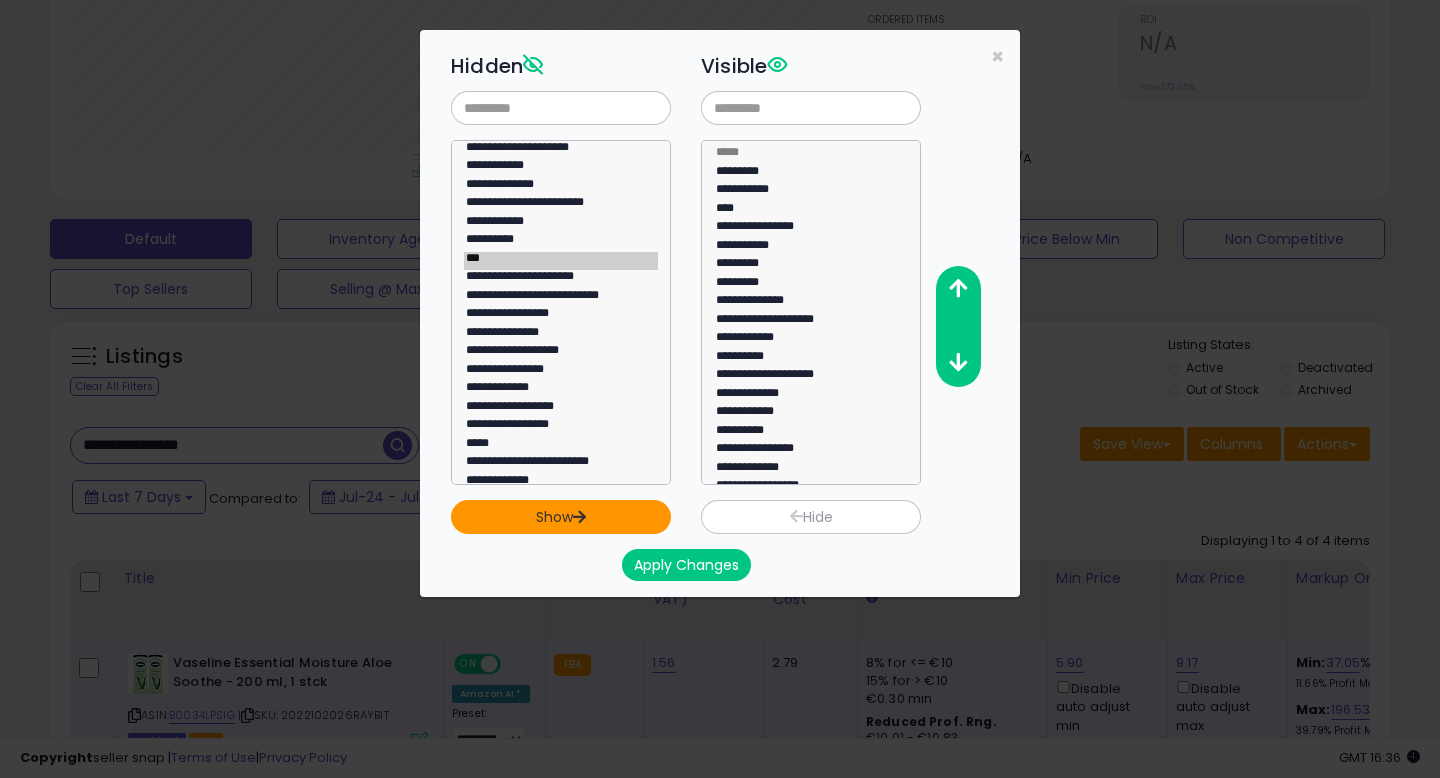 click at bounding box center [579, 516] 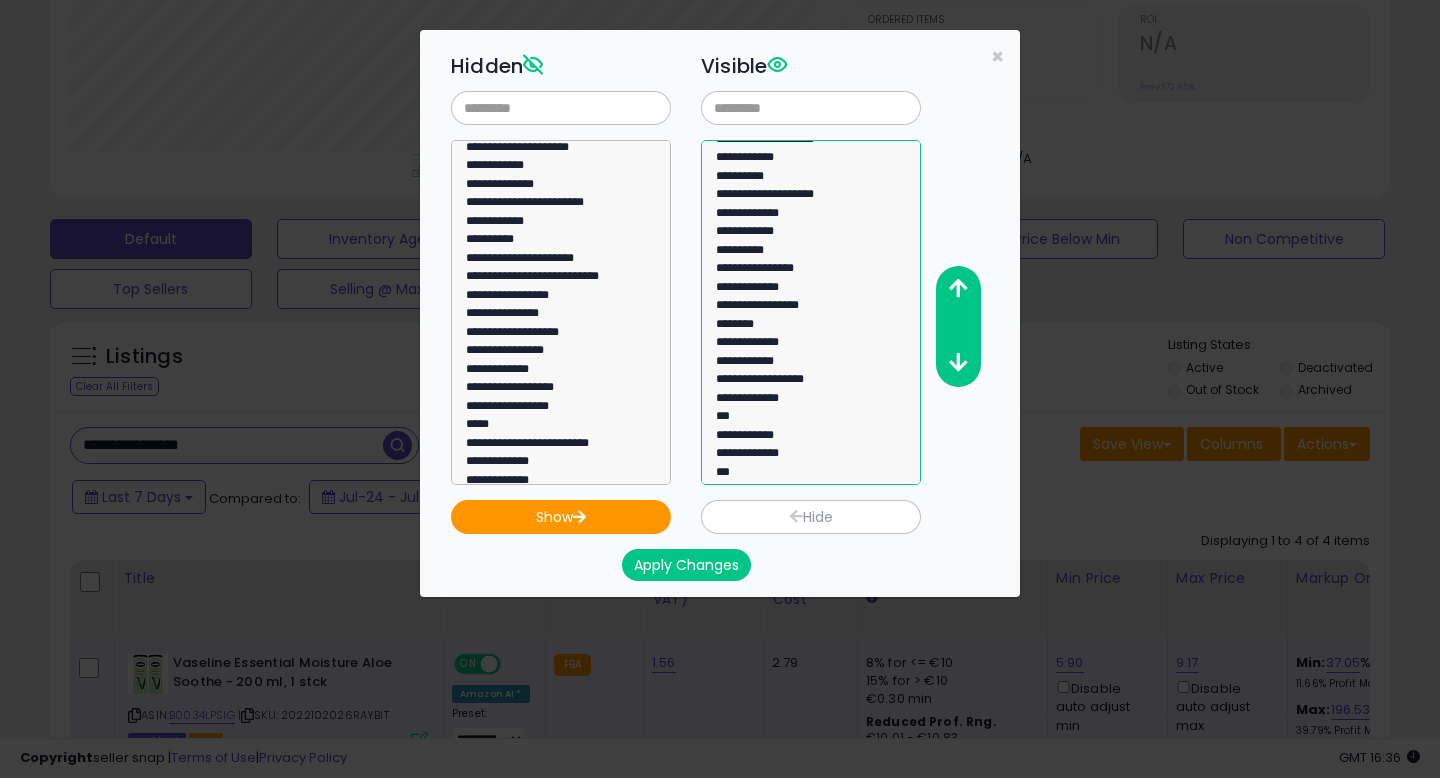 scroll, scrollTop: 185, scrollLeft: 0, axis: vertical 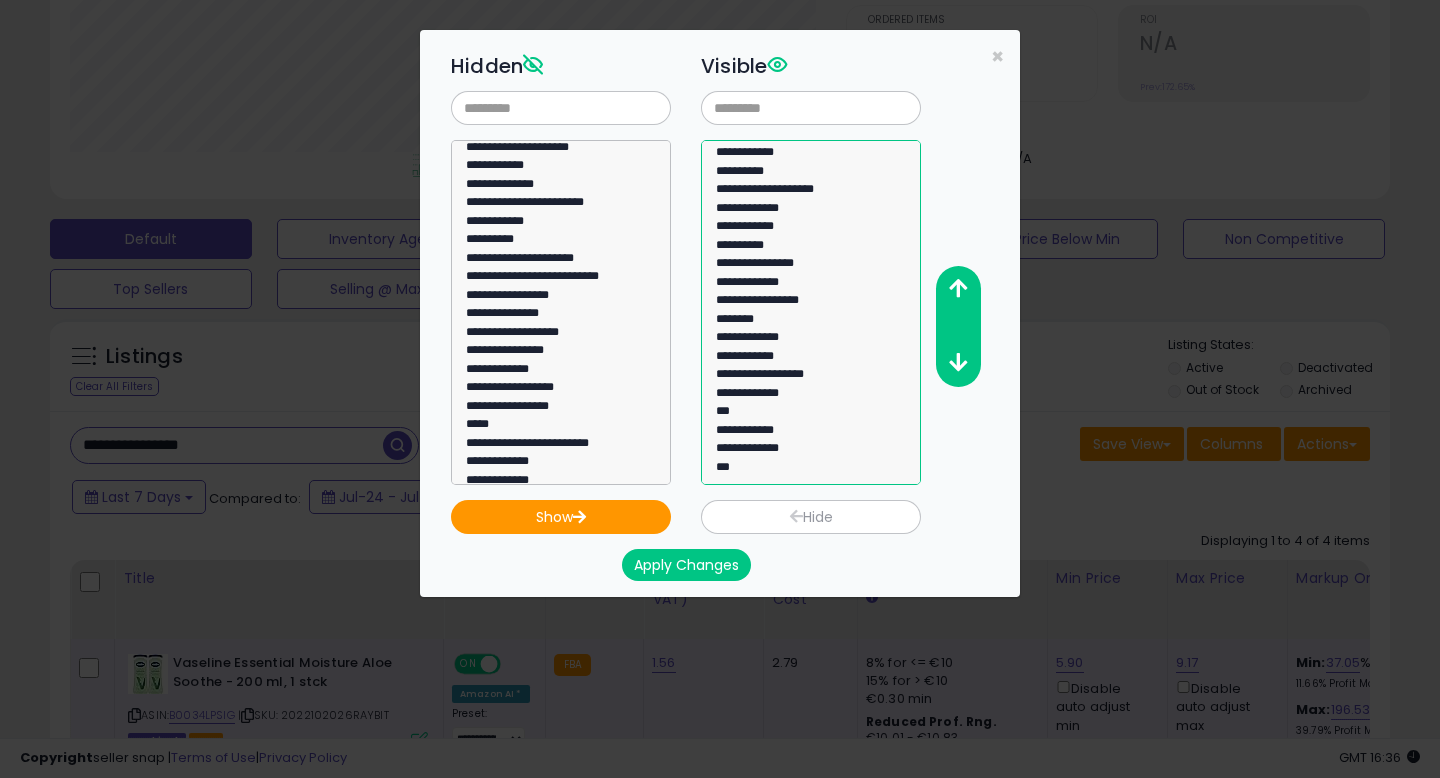 select on "***" 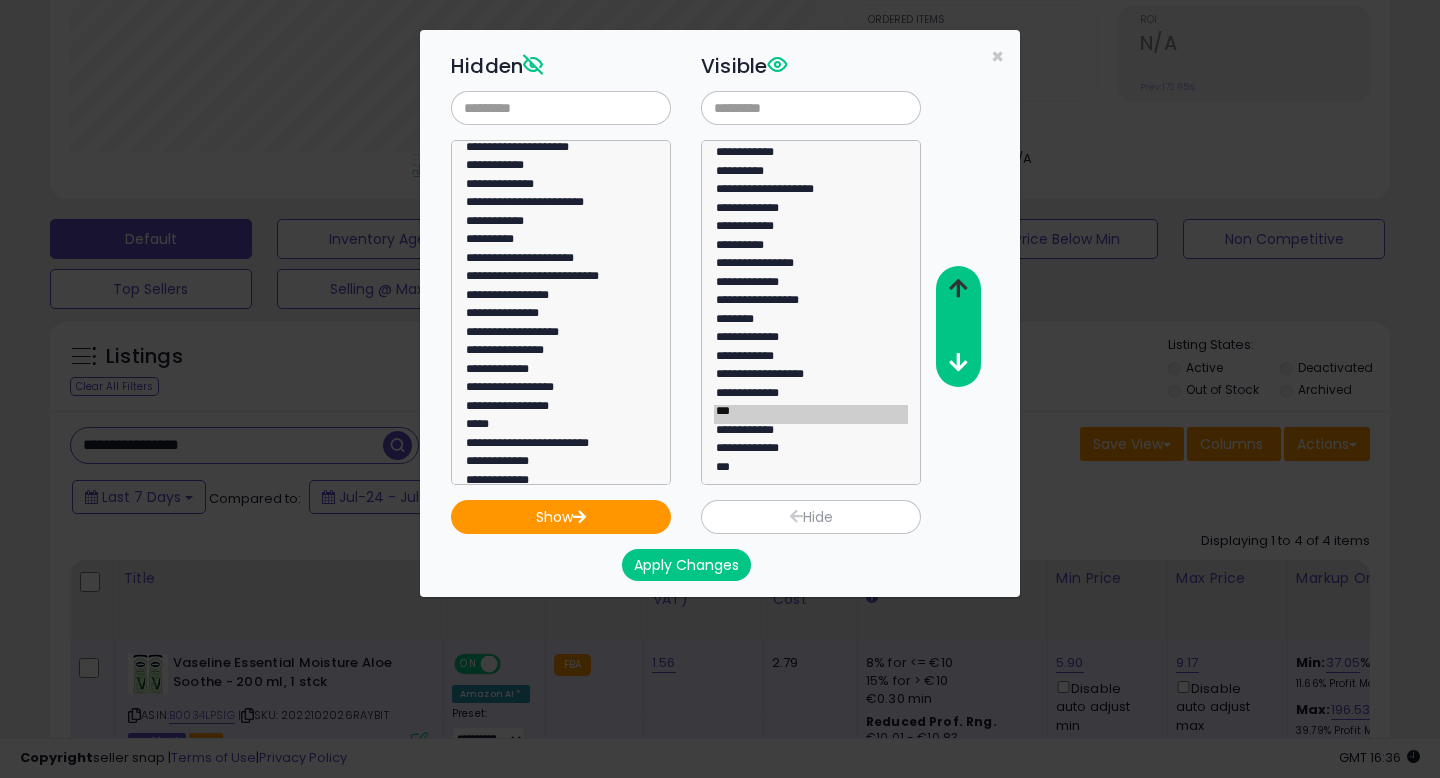 click at bounding box center [957, 289] 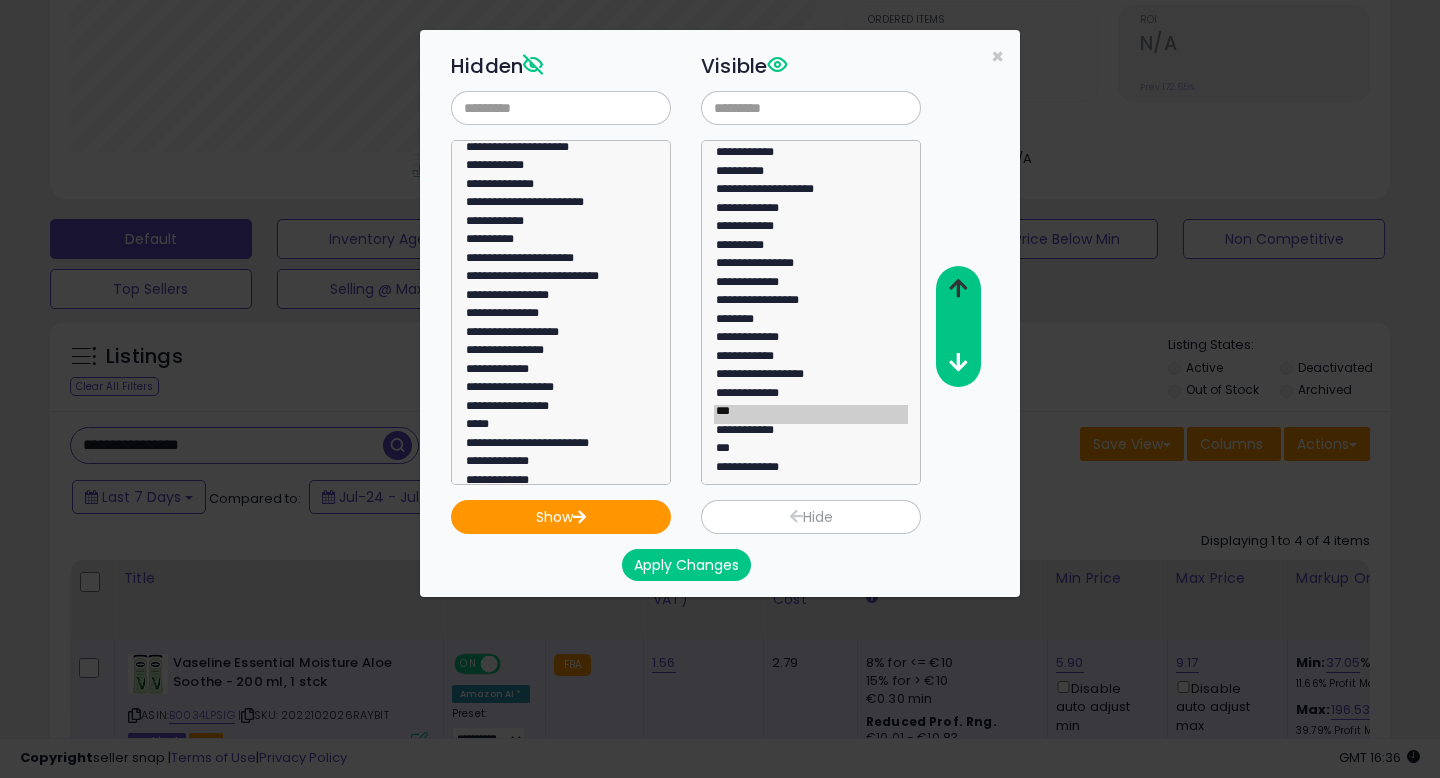 click at bounding box center (957, 289) 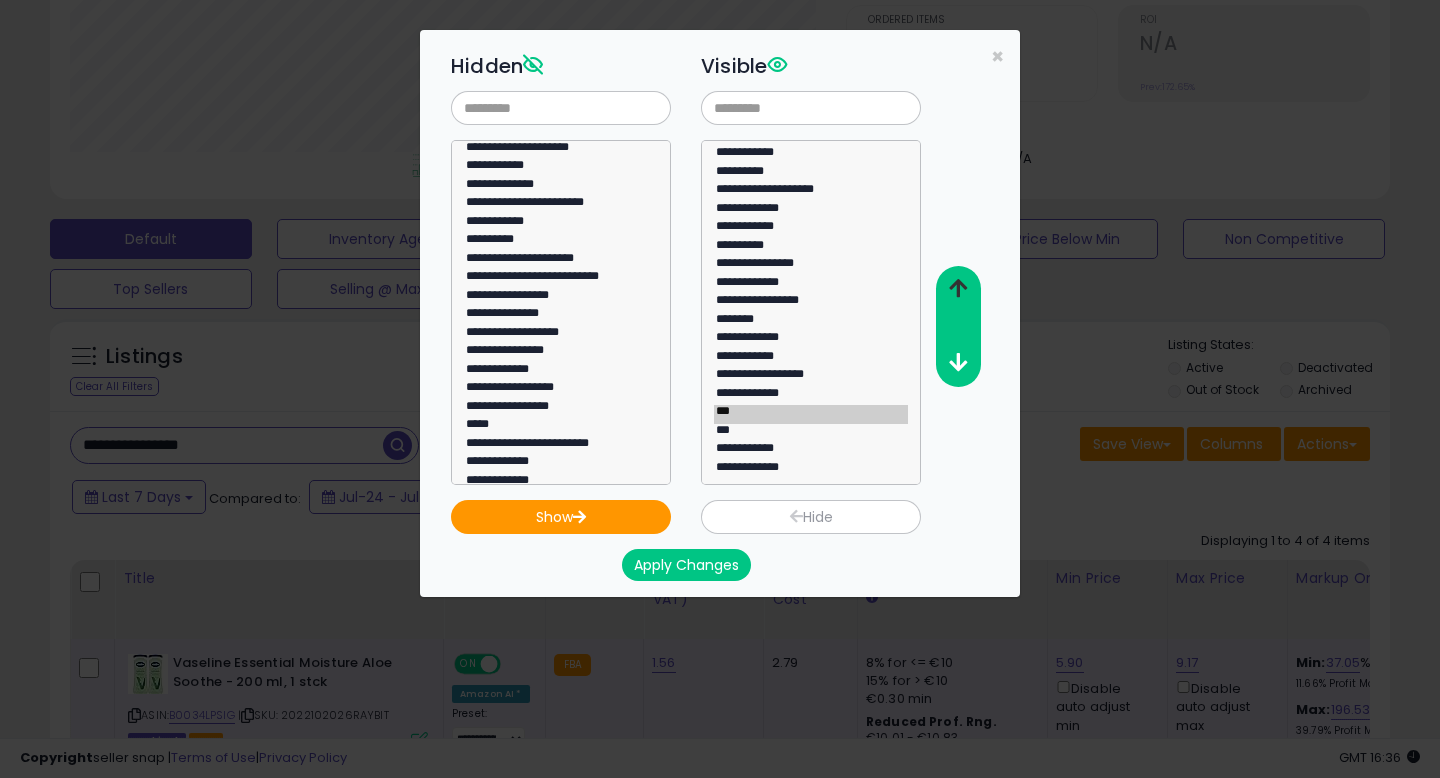 click at bounding box center (957, 289) 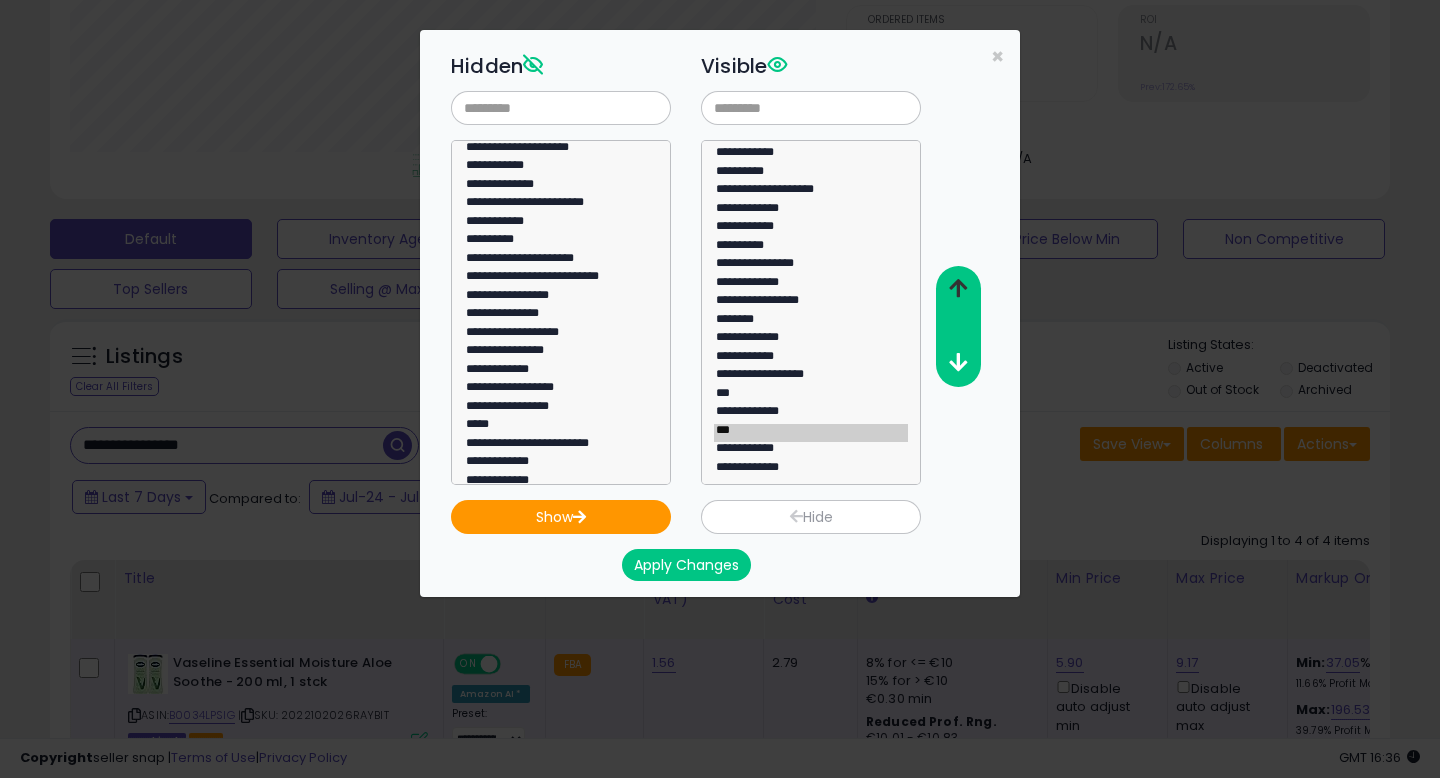 click at bounding box center [957, 289] 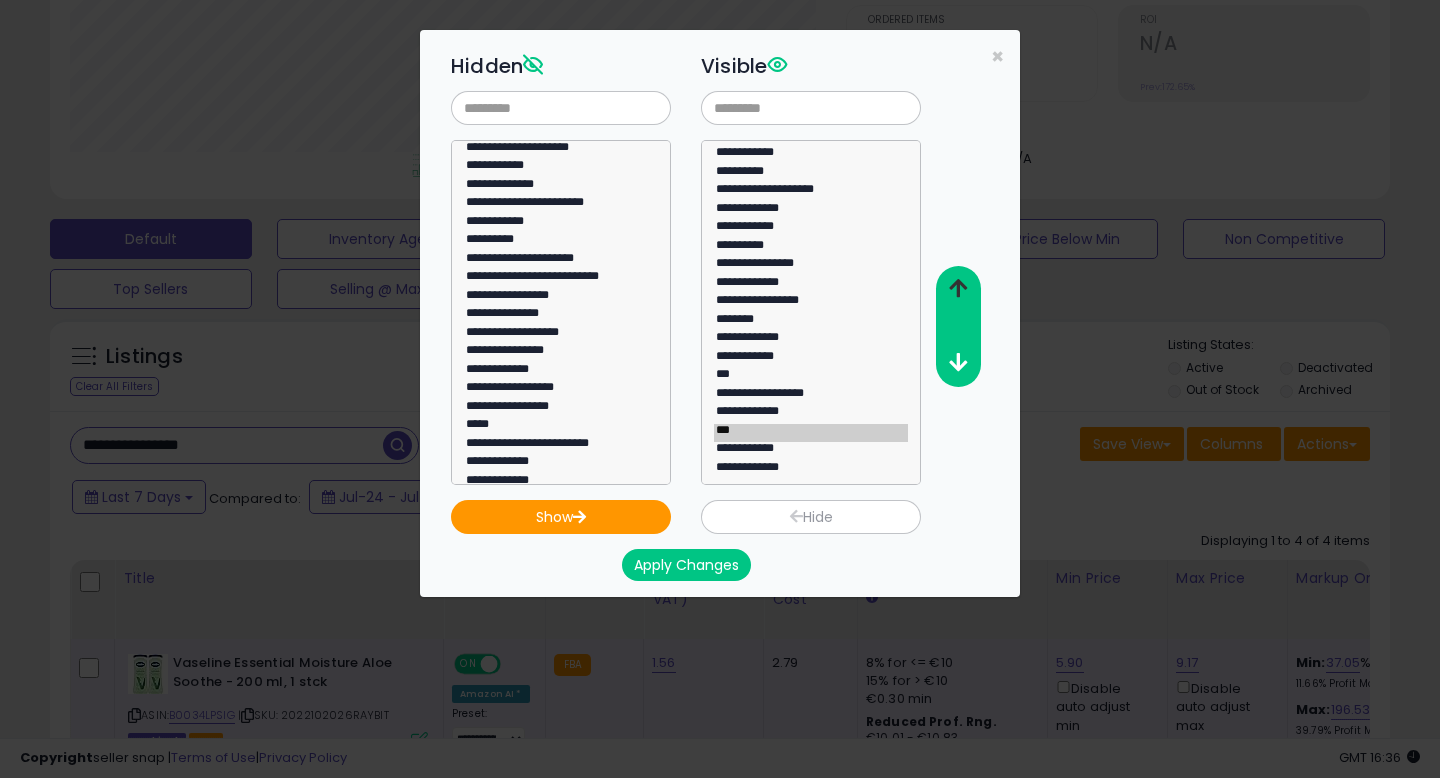 click at bounding box center (957, 289) 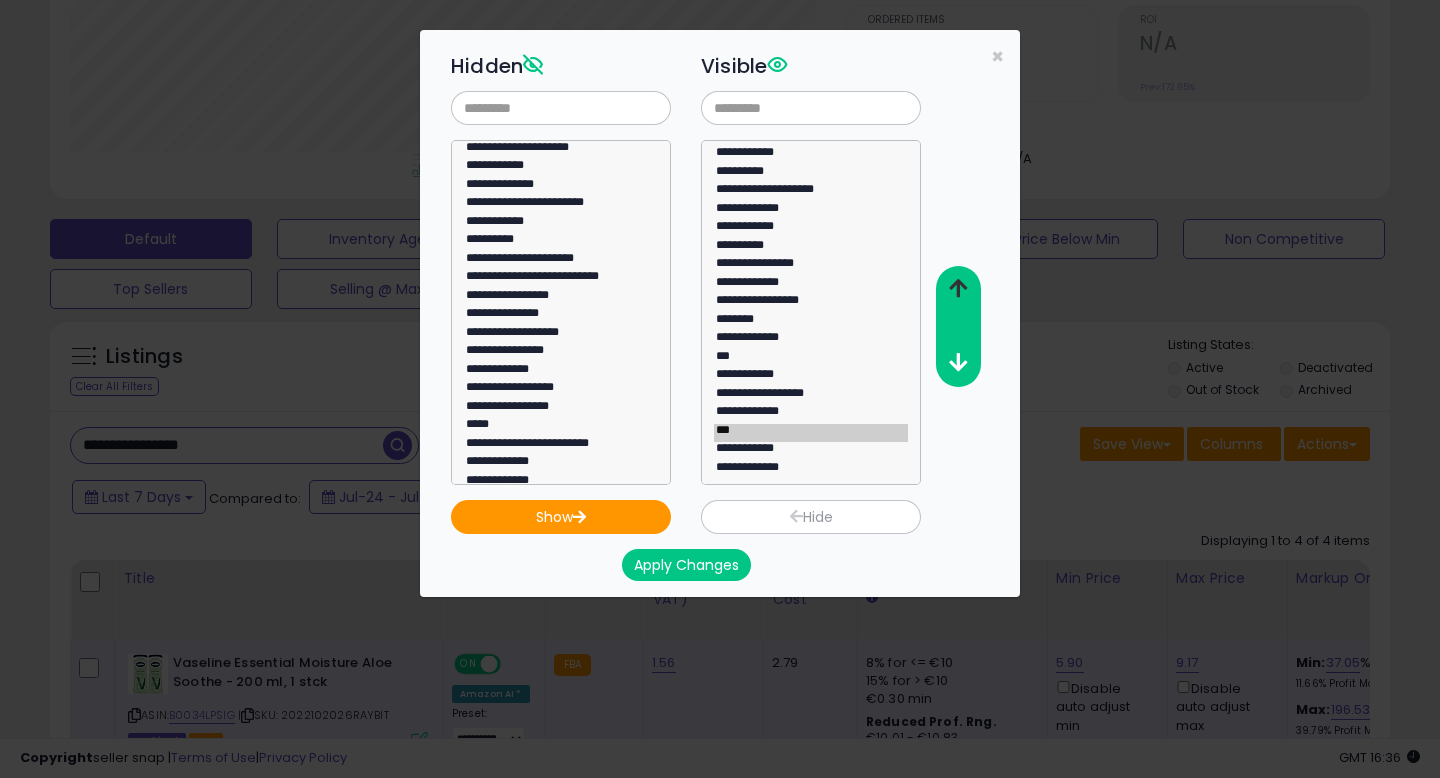 click at bounding box center (957, 289) 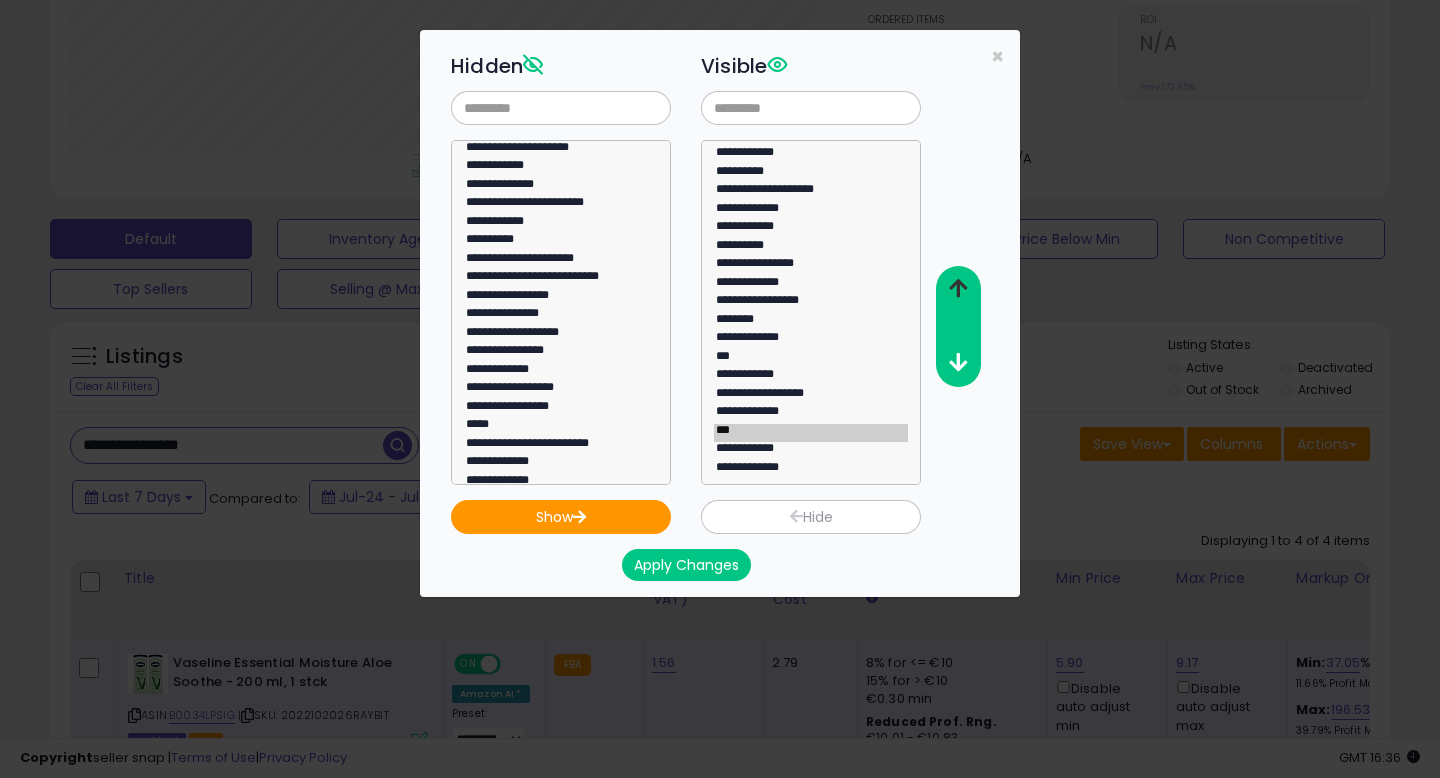 click at bounding box center [957, 289] 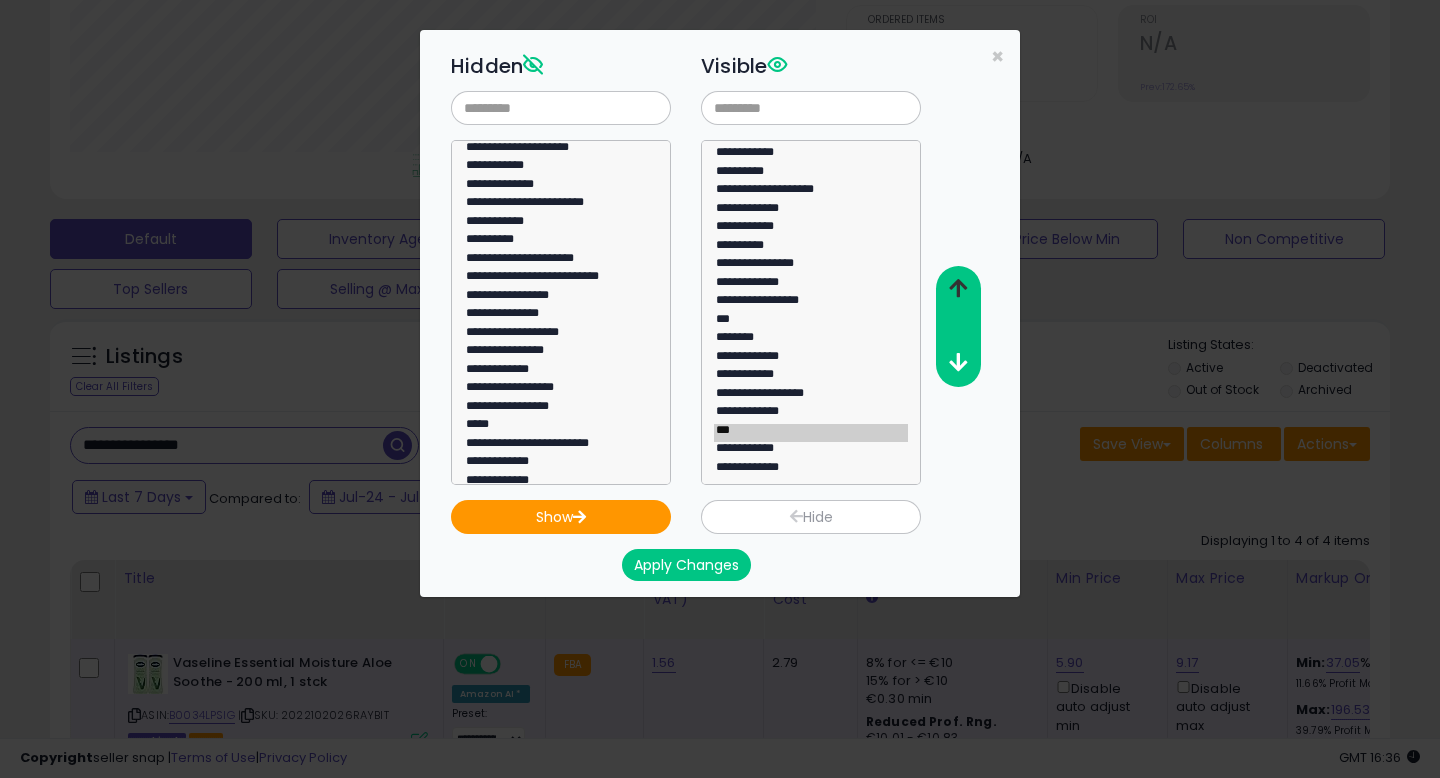 click at bounding box center (957, 289) 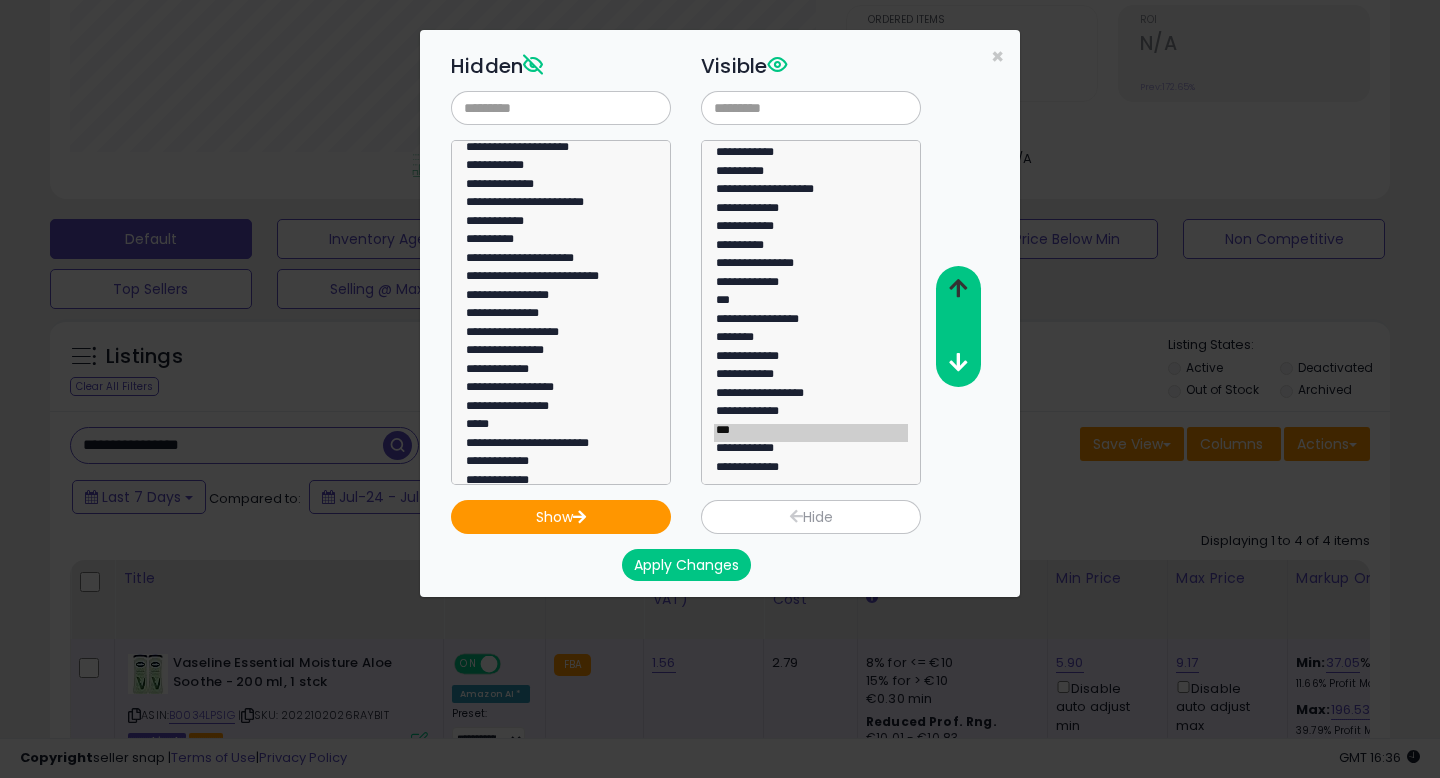 click at bounding box center (957, 289) 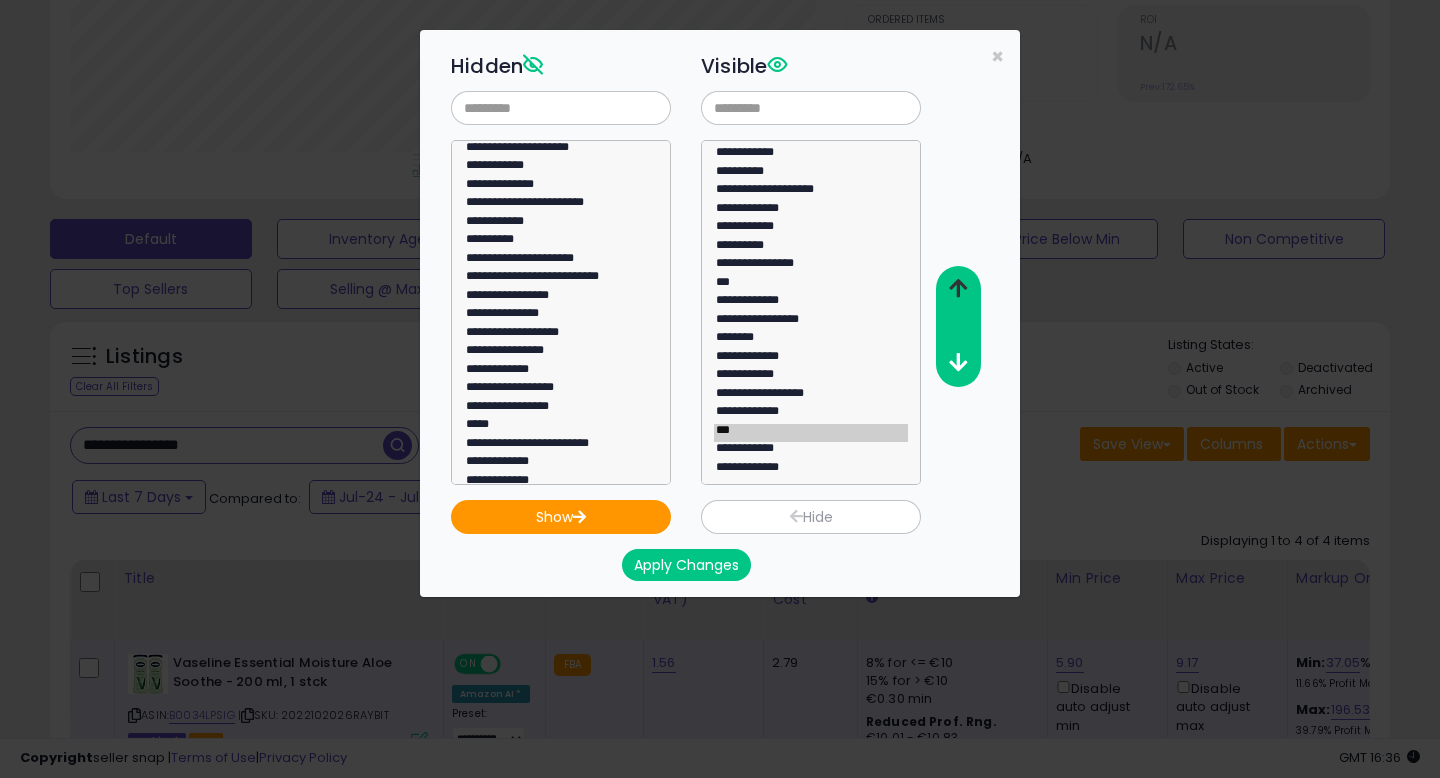 click at bounding box center (957, 289) 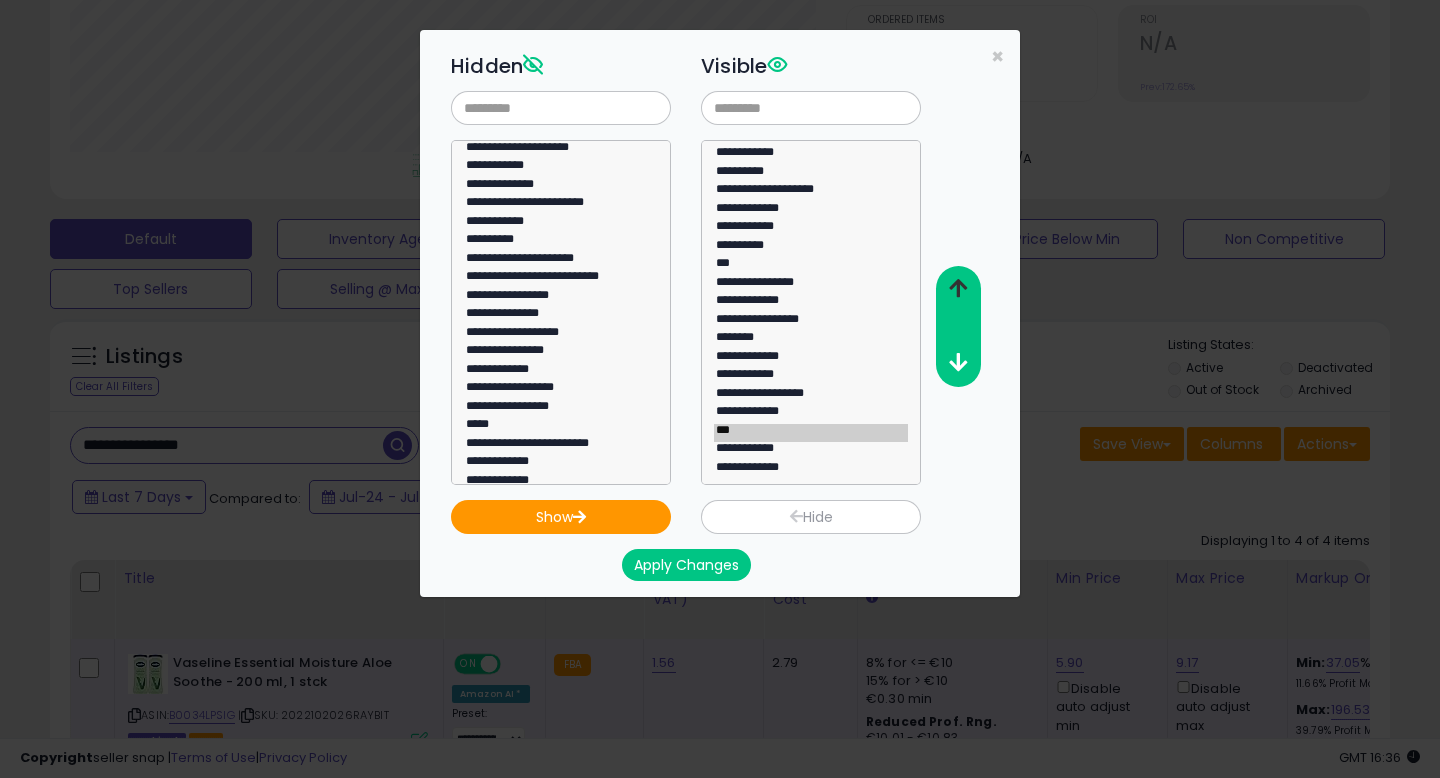 click at bounding box center (957, 289) 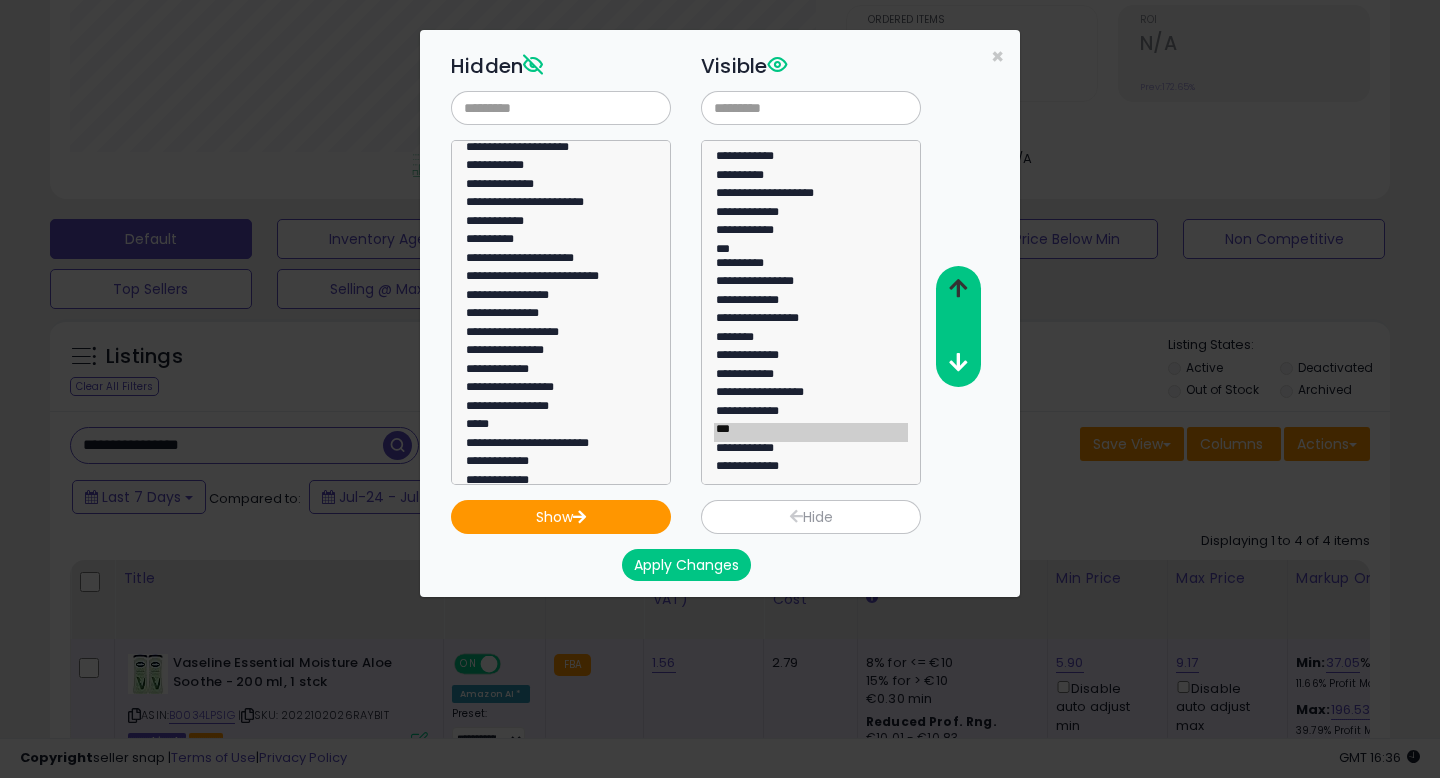 click at bounding box center (957, 289) 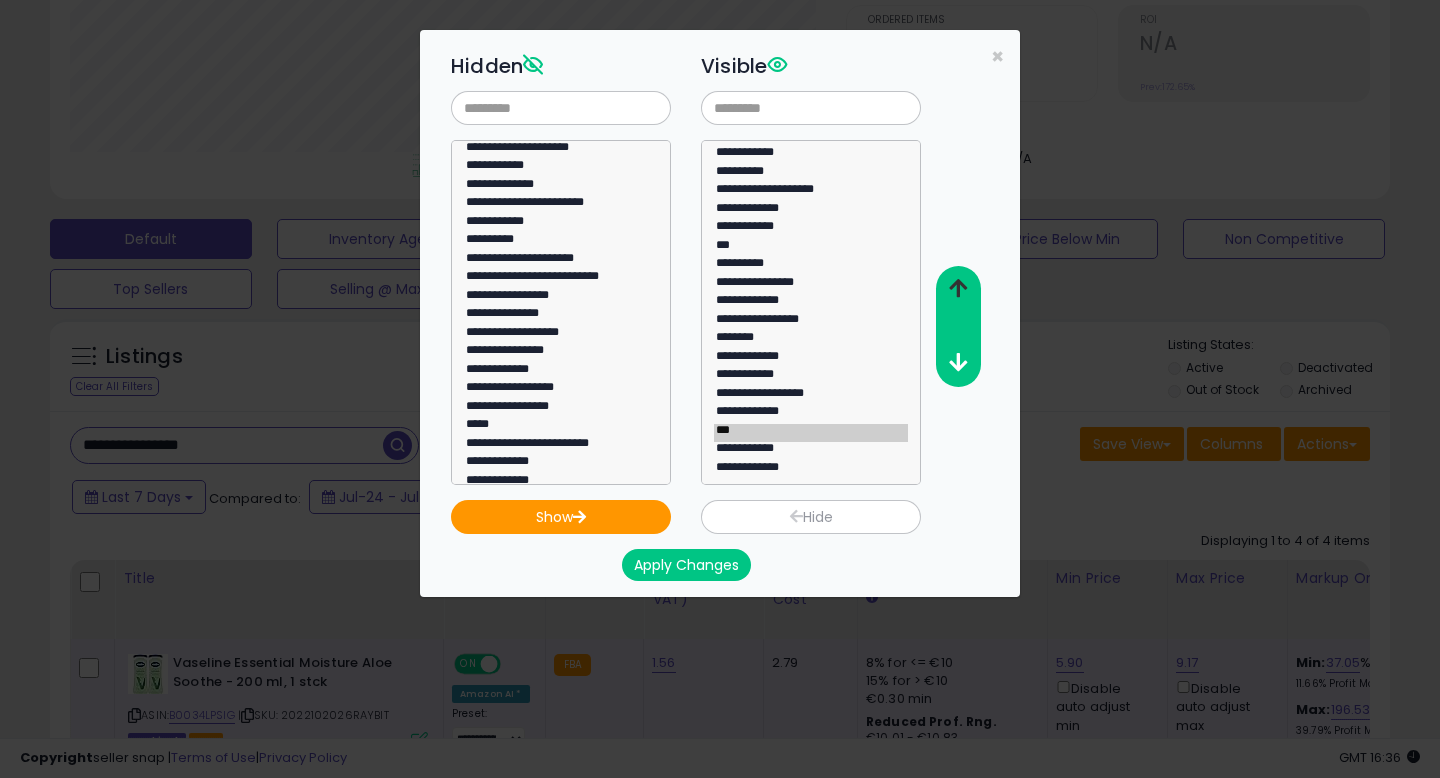 click at bounding box center (957, 289) 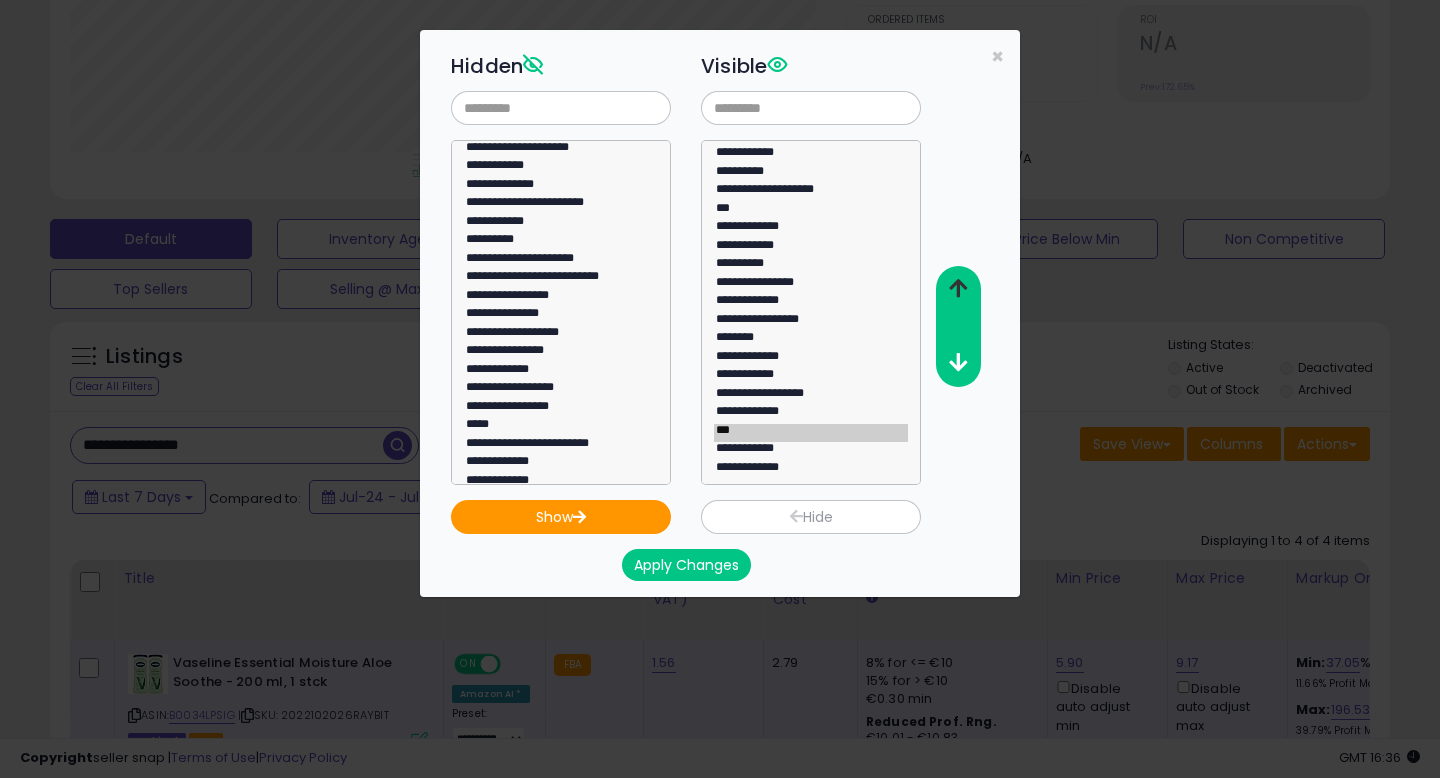 click at bounding box center (957, 289) 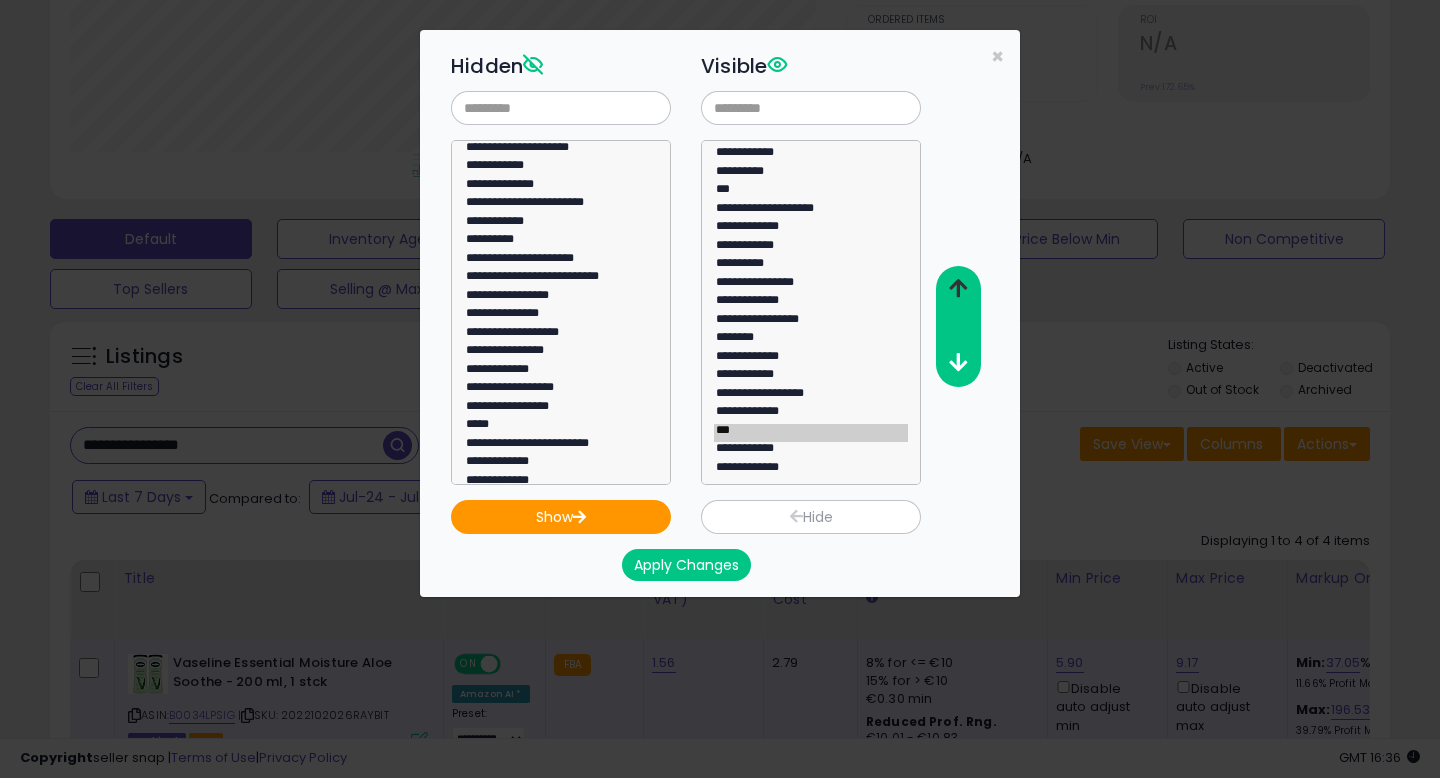click at bounding box center [957, 289] 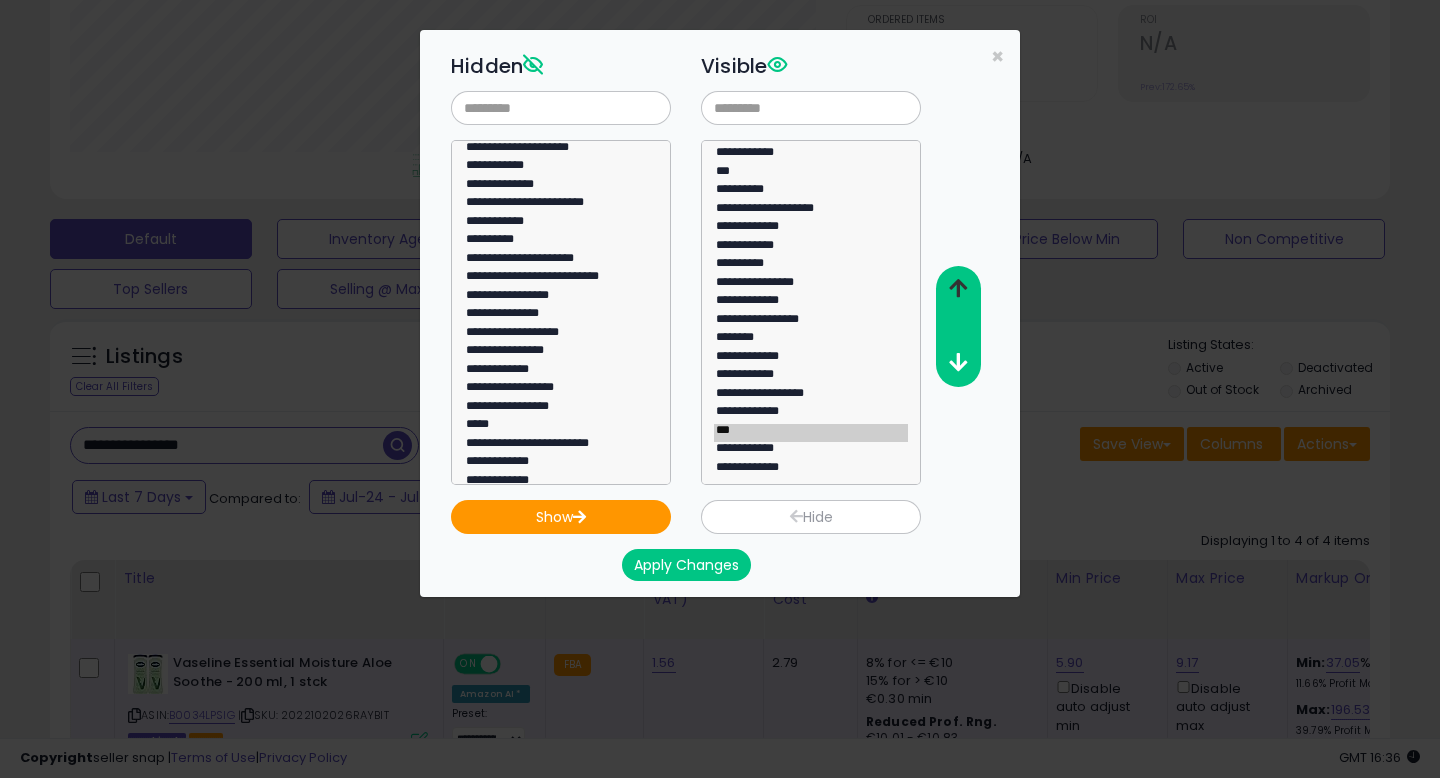 click at bounding box center [957, 289] 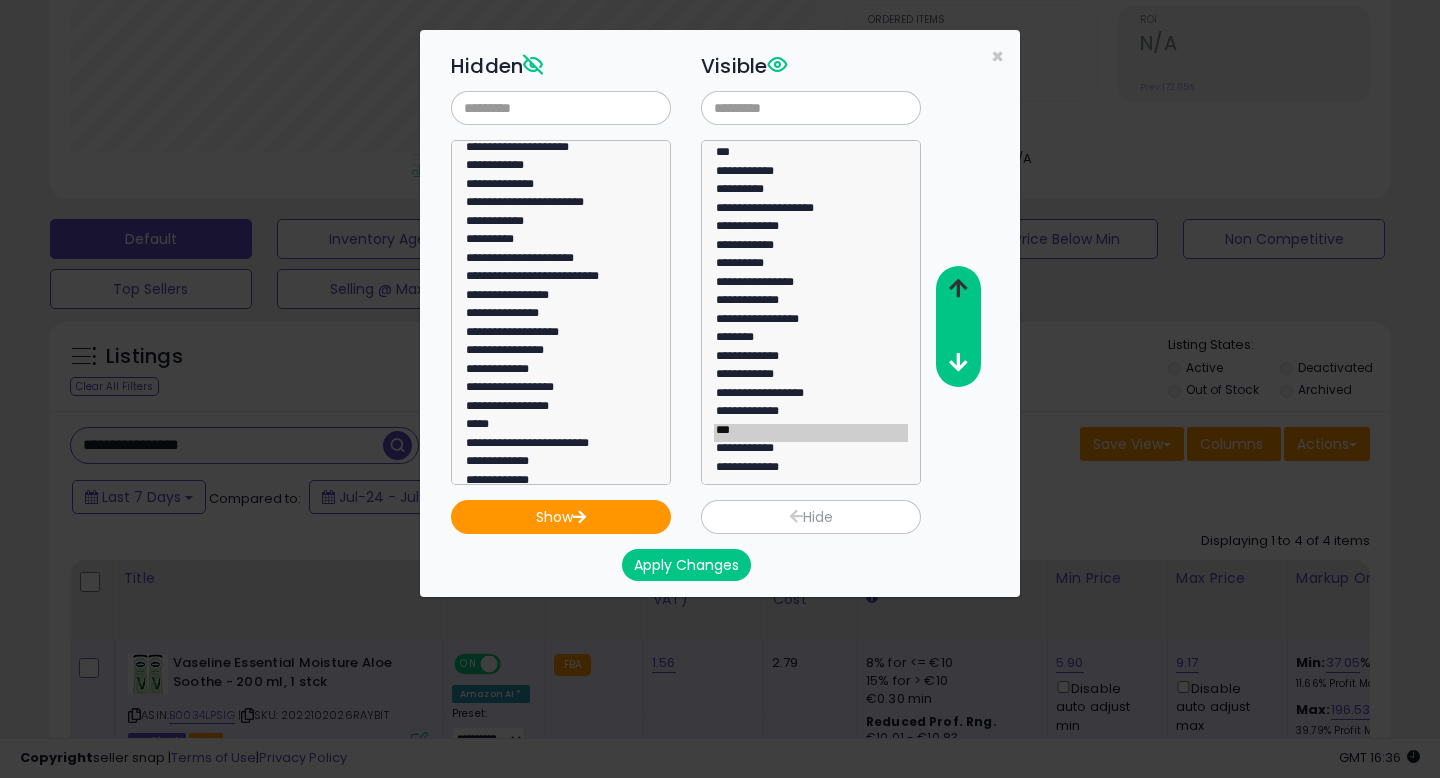 click at bounding box center (957, 289) 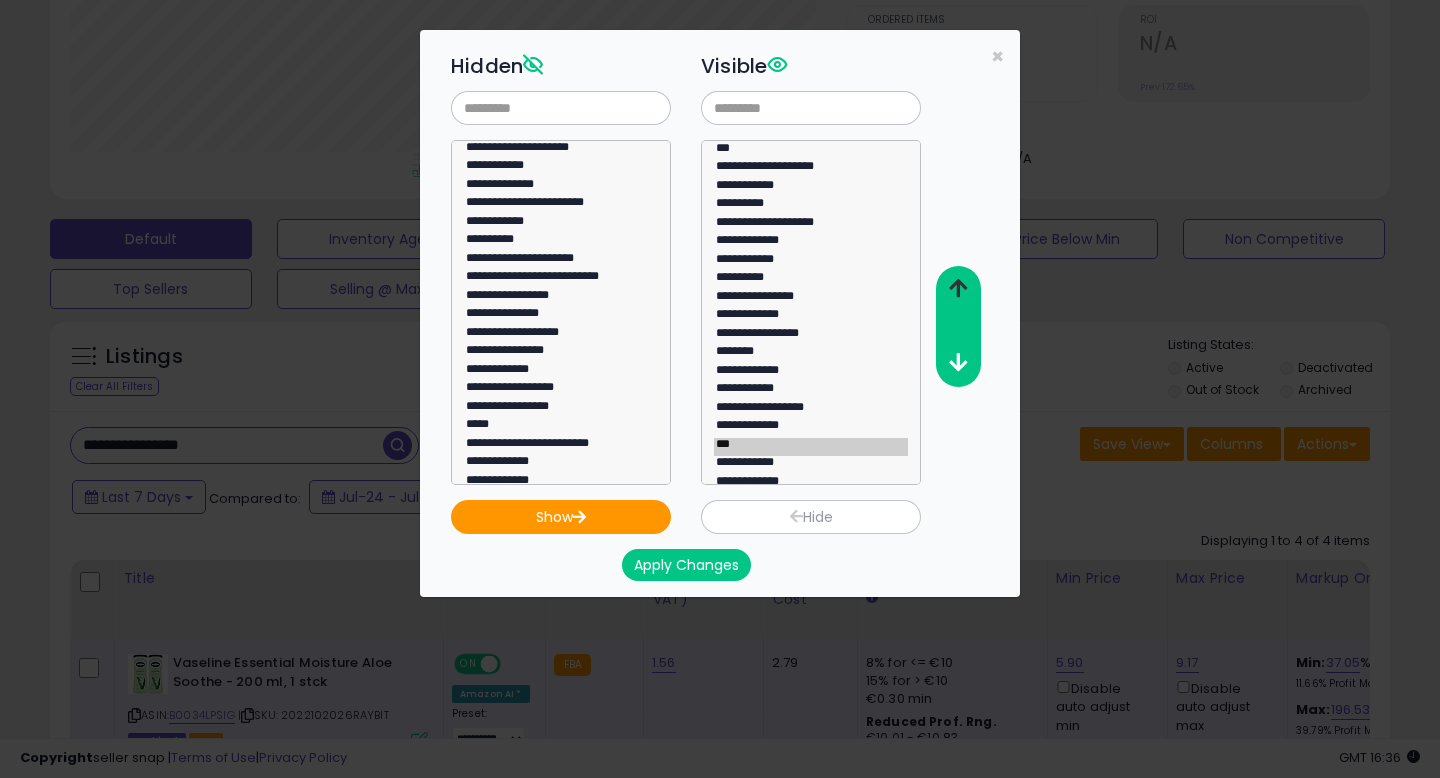 click at bounding box center [957, 289] 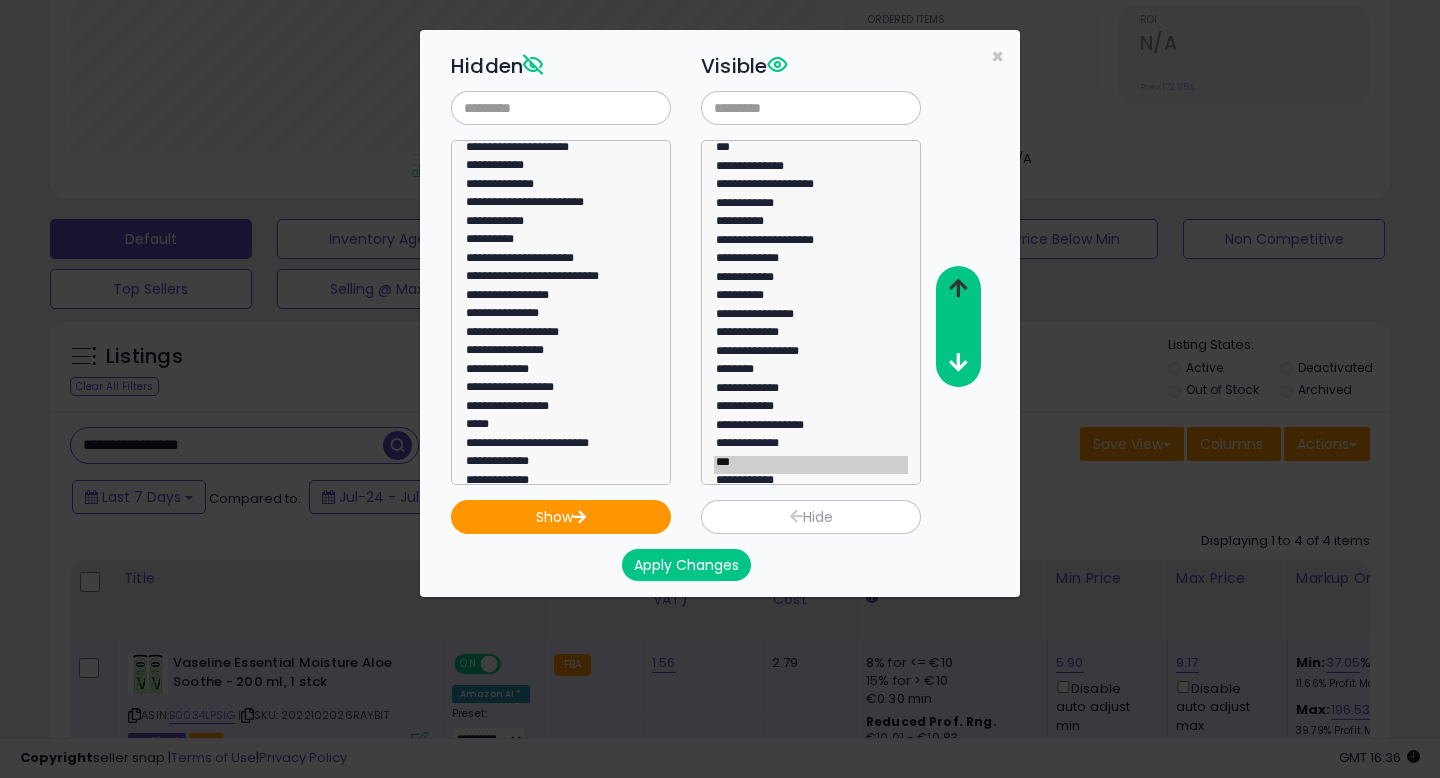 click at bounding box center (957, 289) 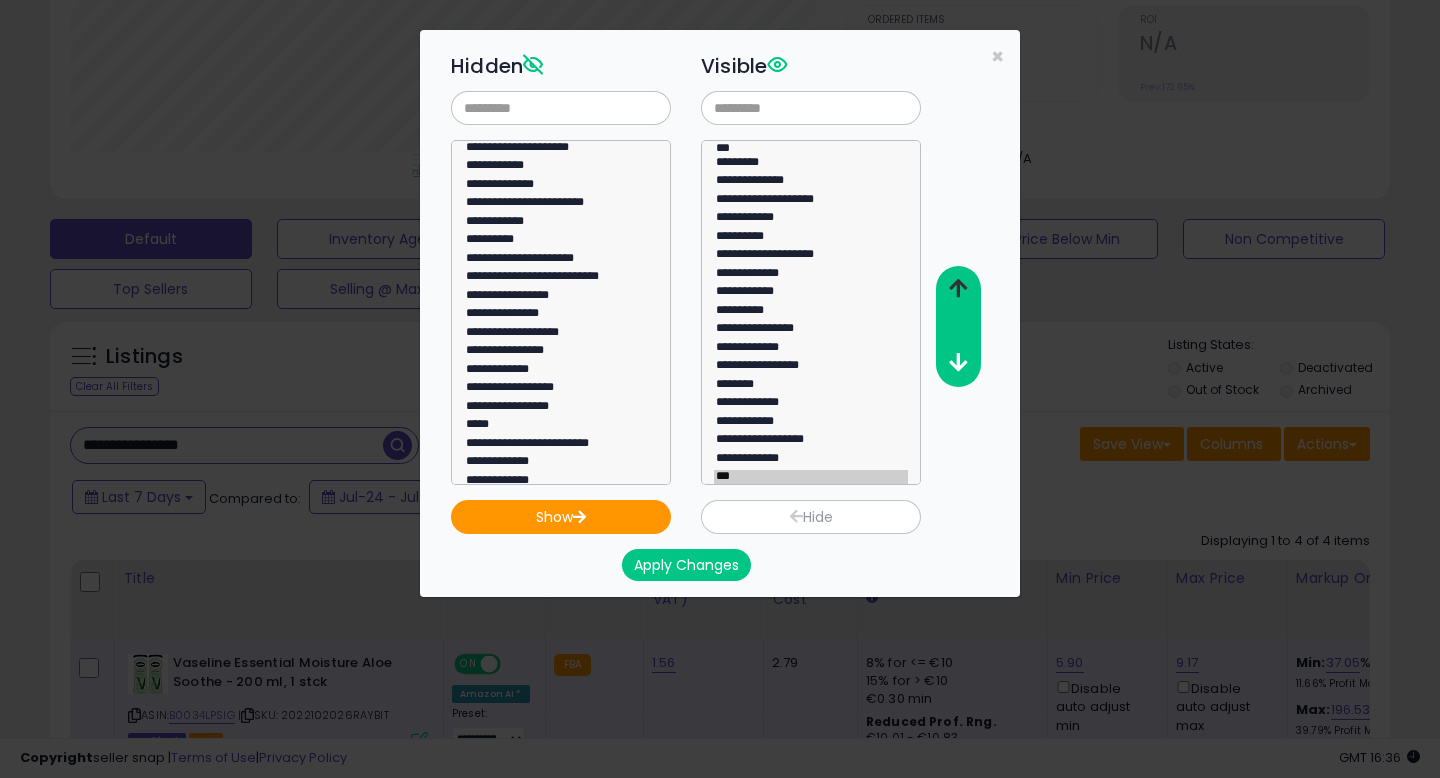click at bounding box center (957, 289) 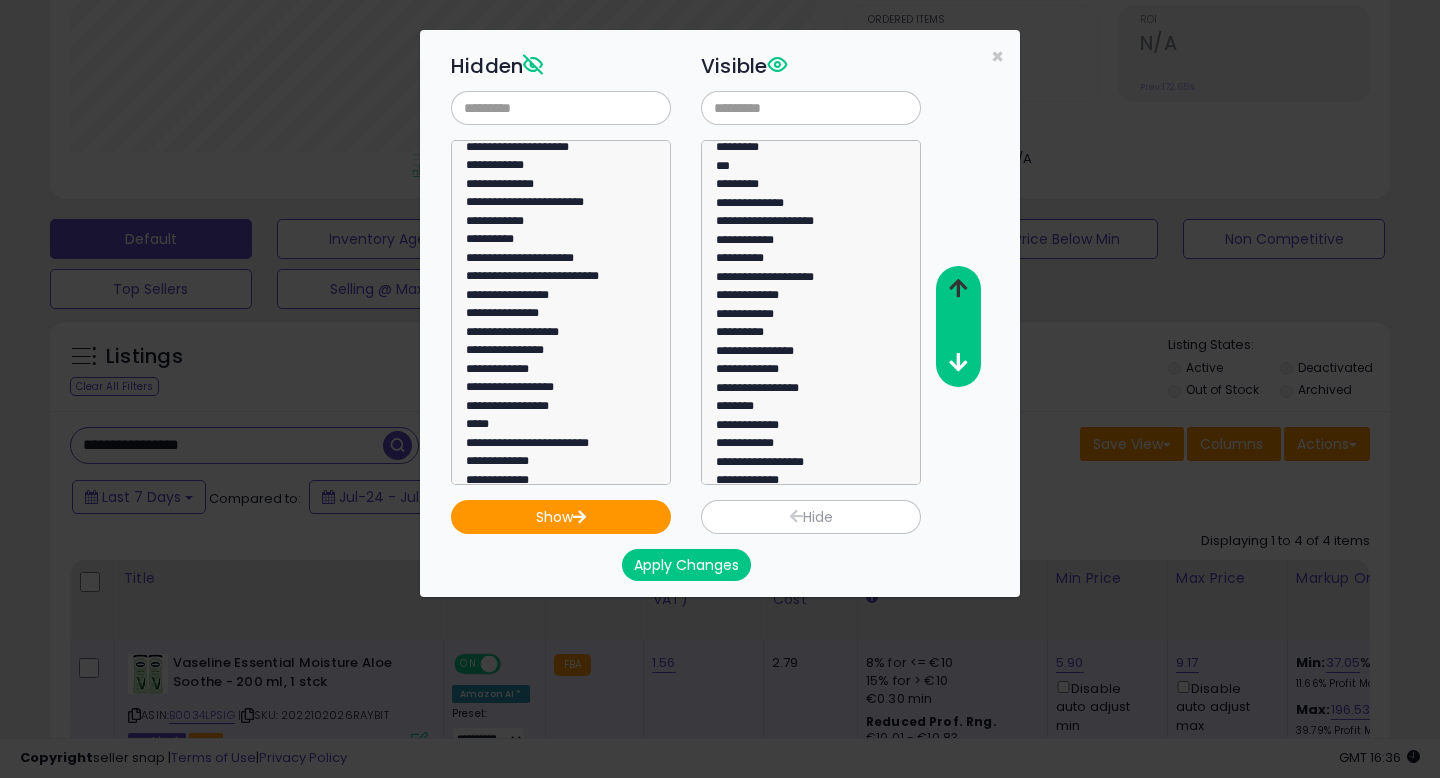 click at bounding box center (957, 289) 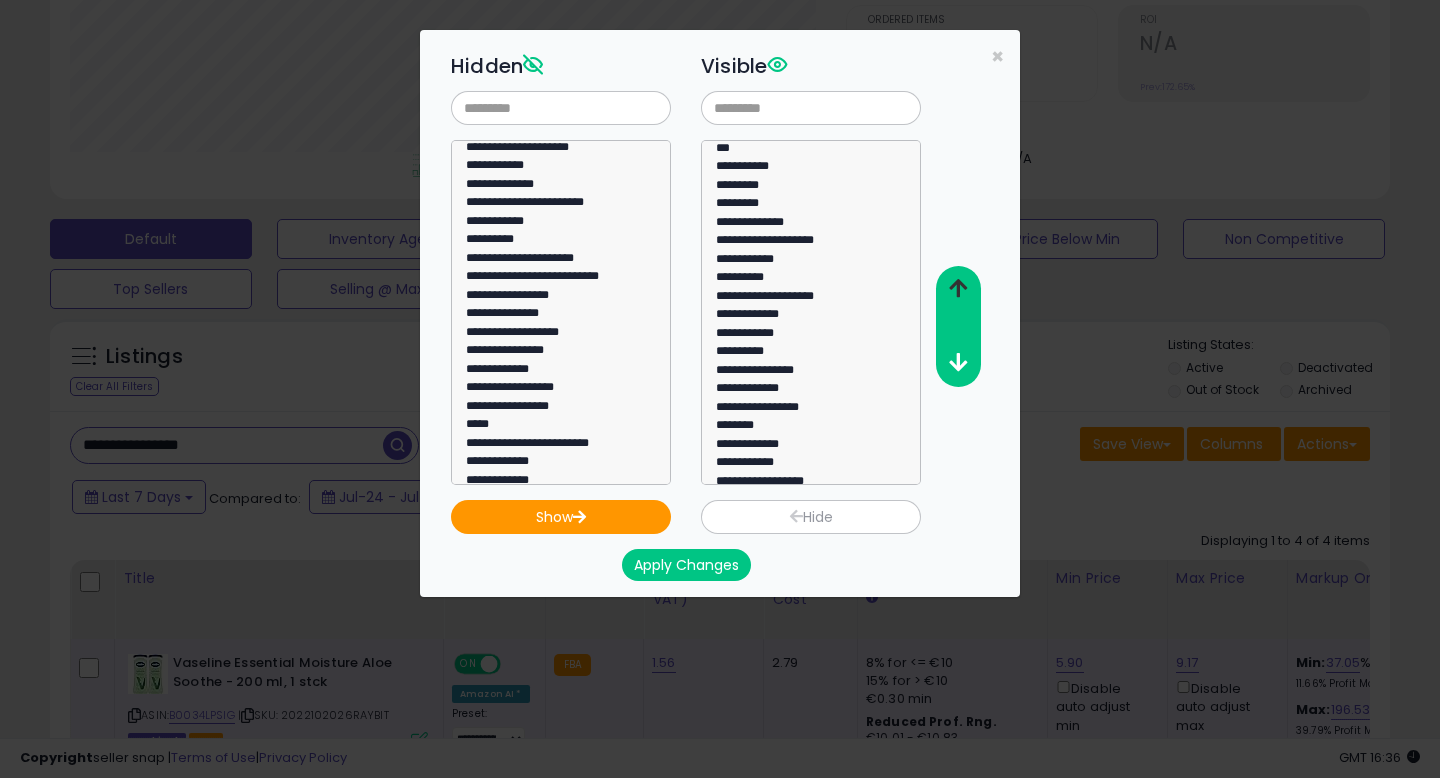 click at bounding box center (957, 289) 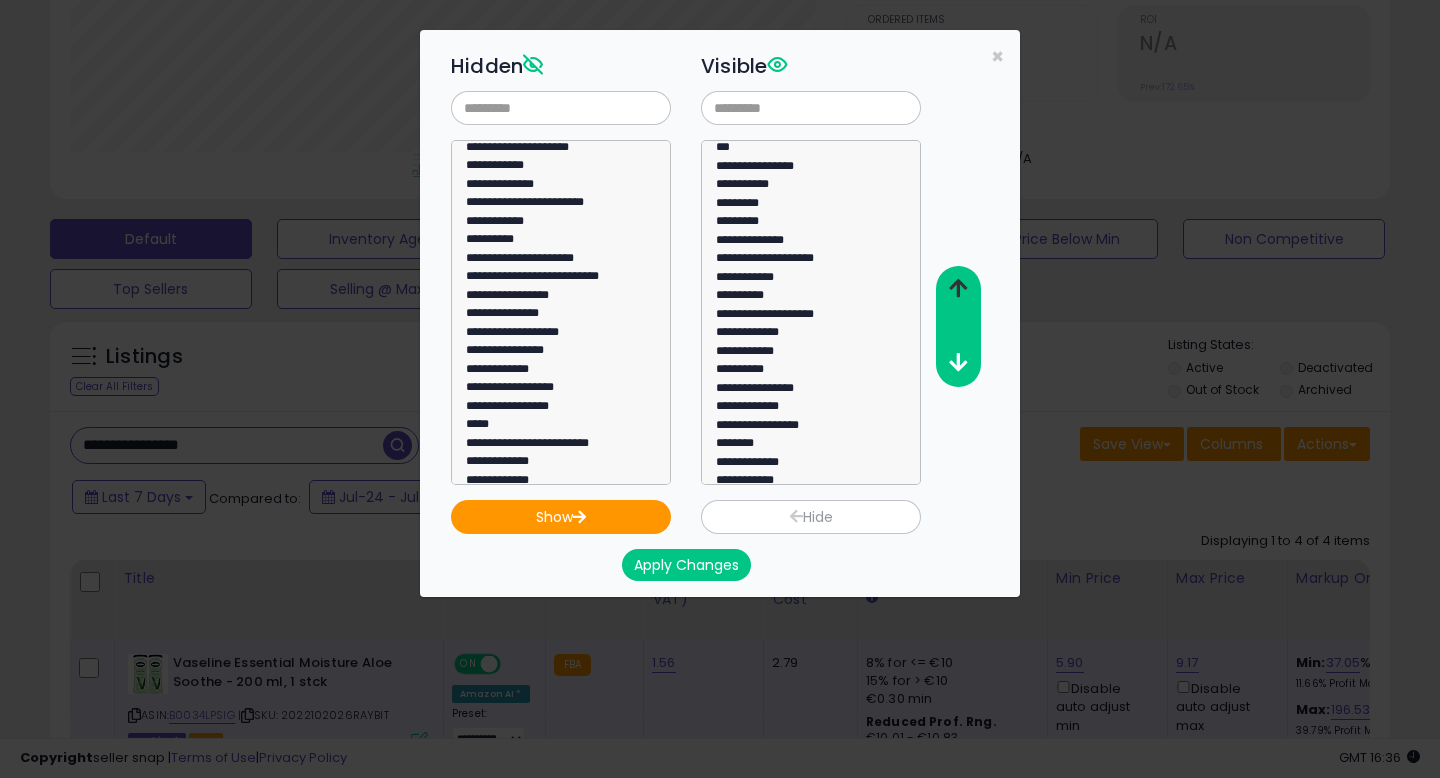 click at bounding box center (957, 289) 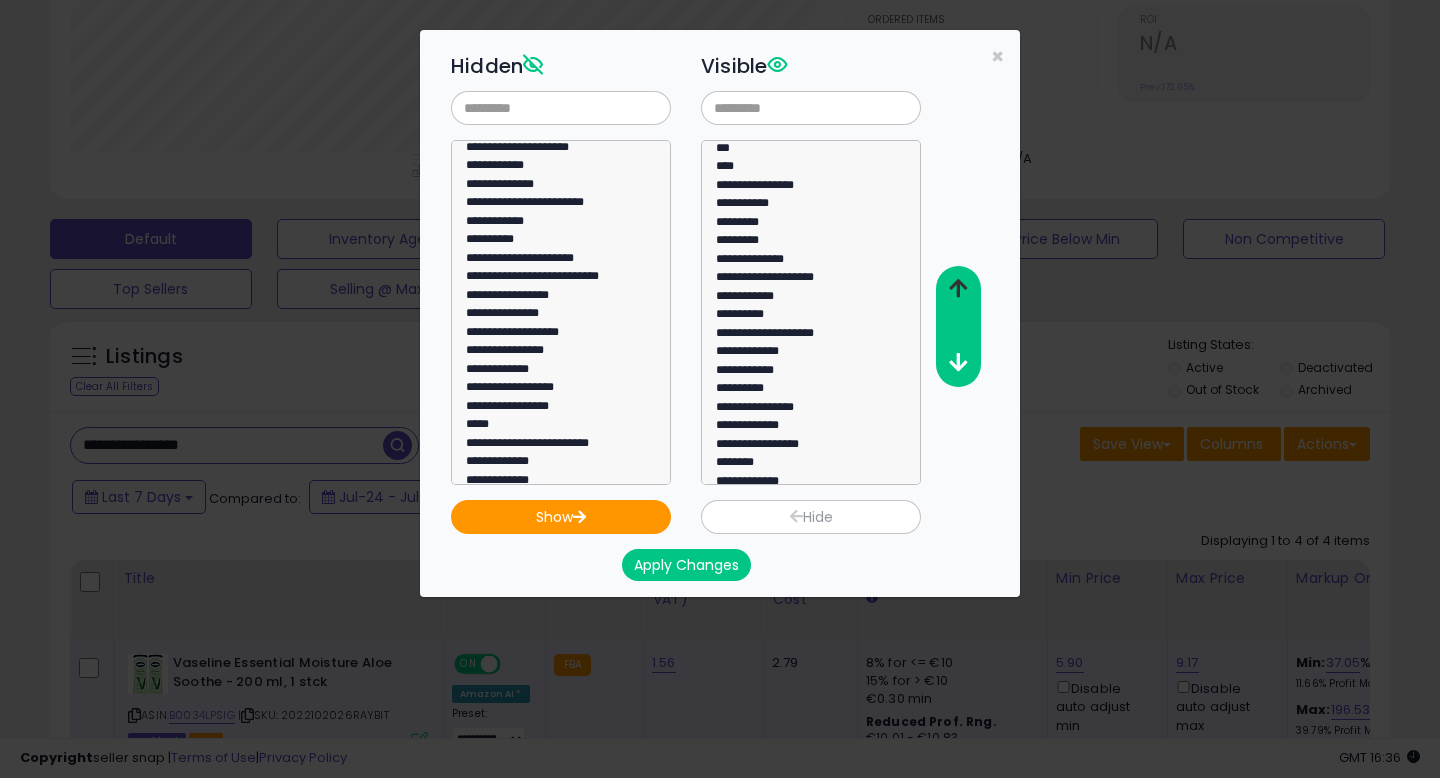 click at bounding box center (957, 289) 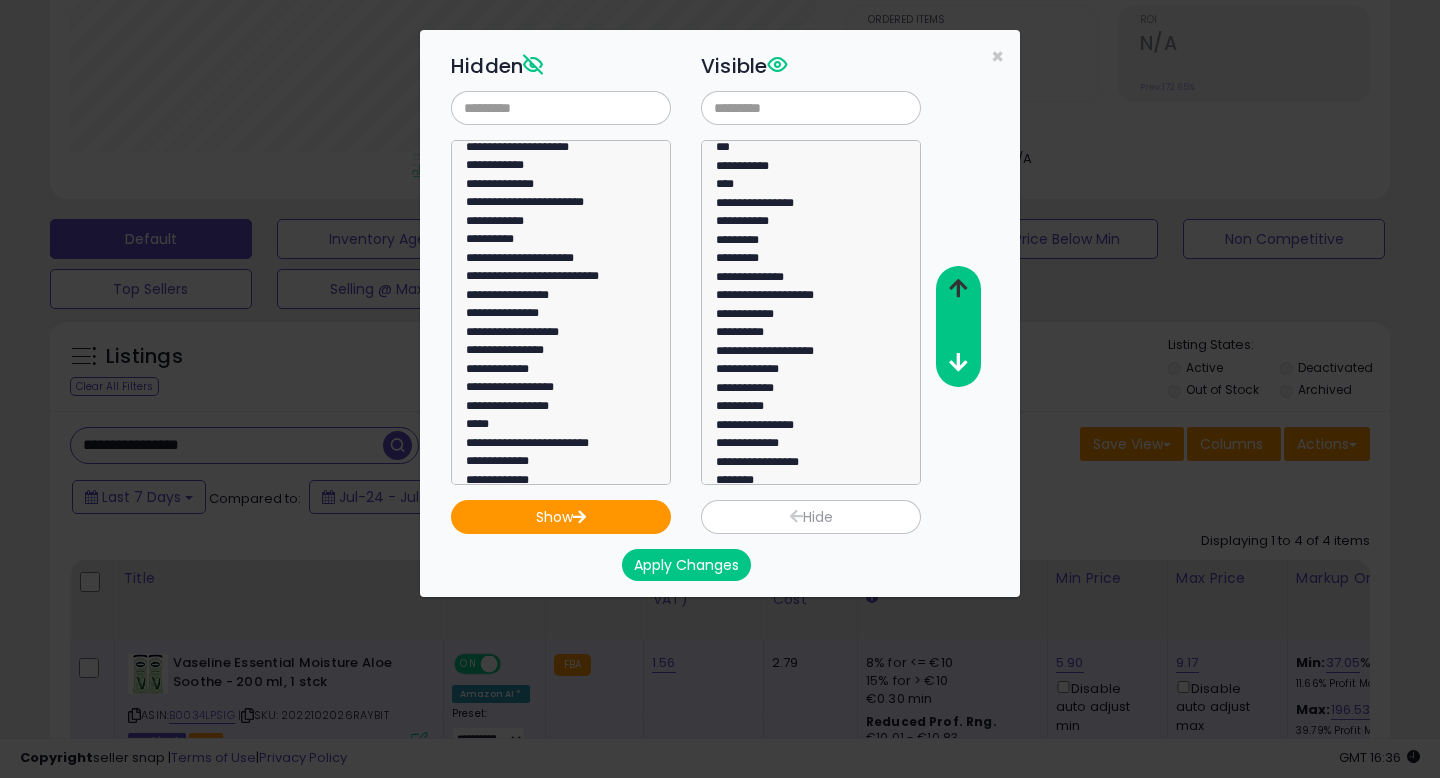 click at bounding box center [957, 289] 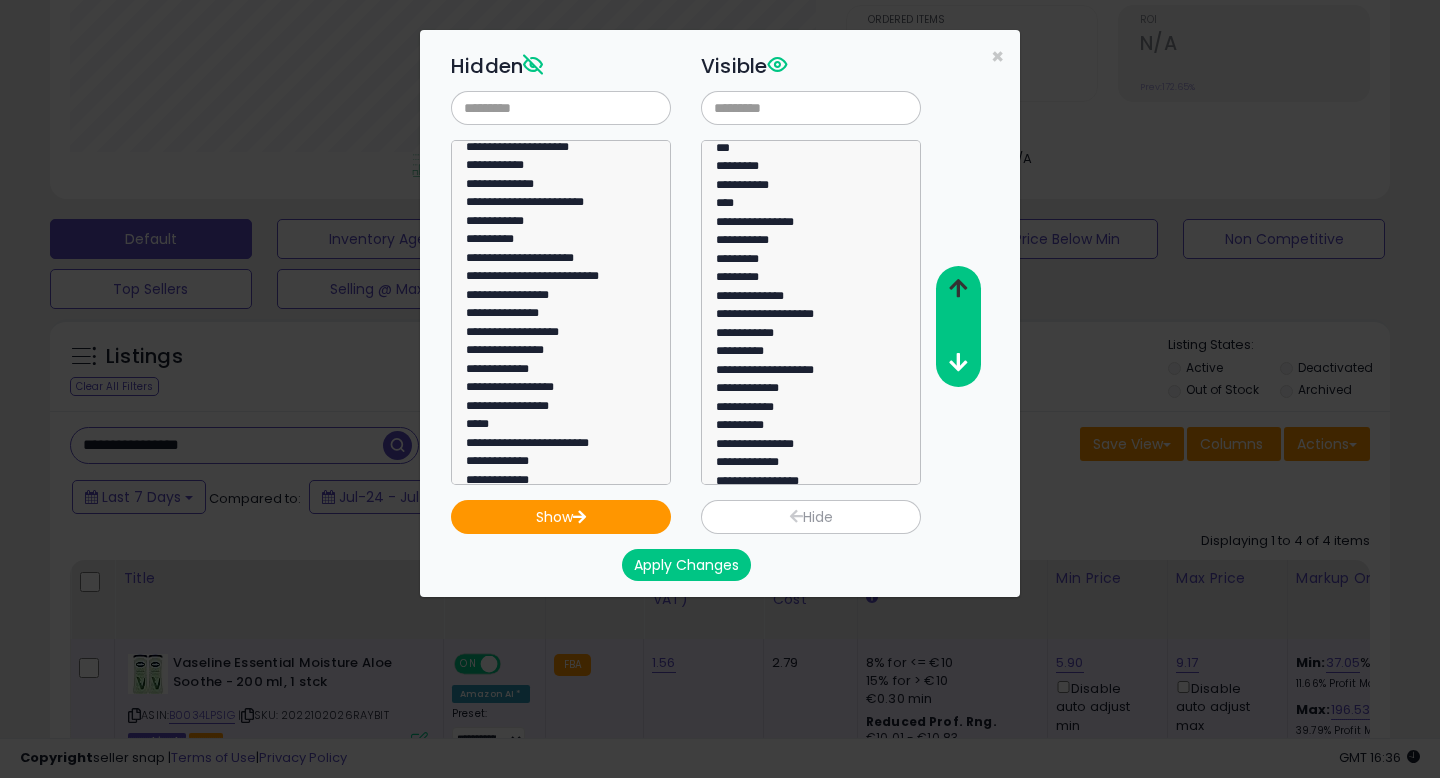 click at bounding box center (957, 289) 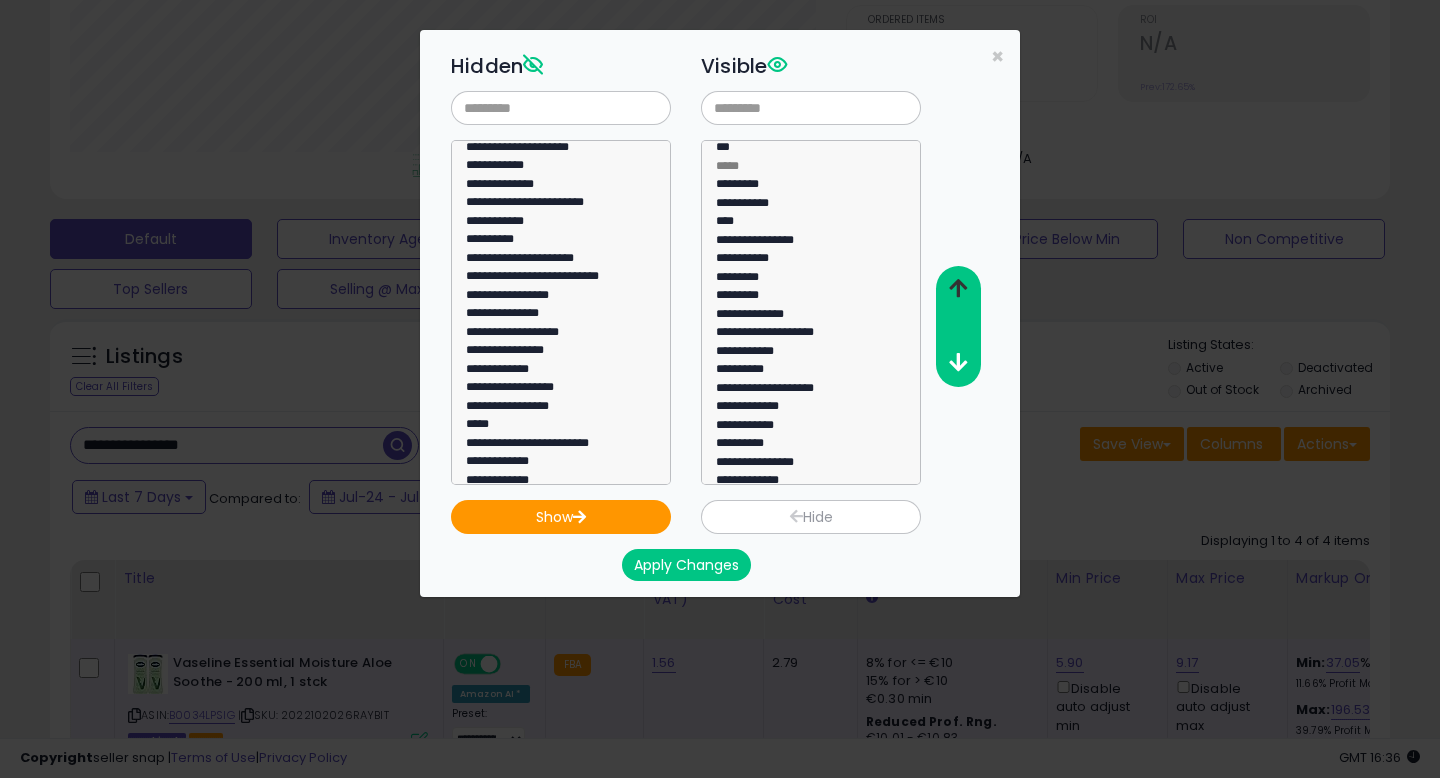 click at bounding box center (957, 289) 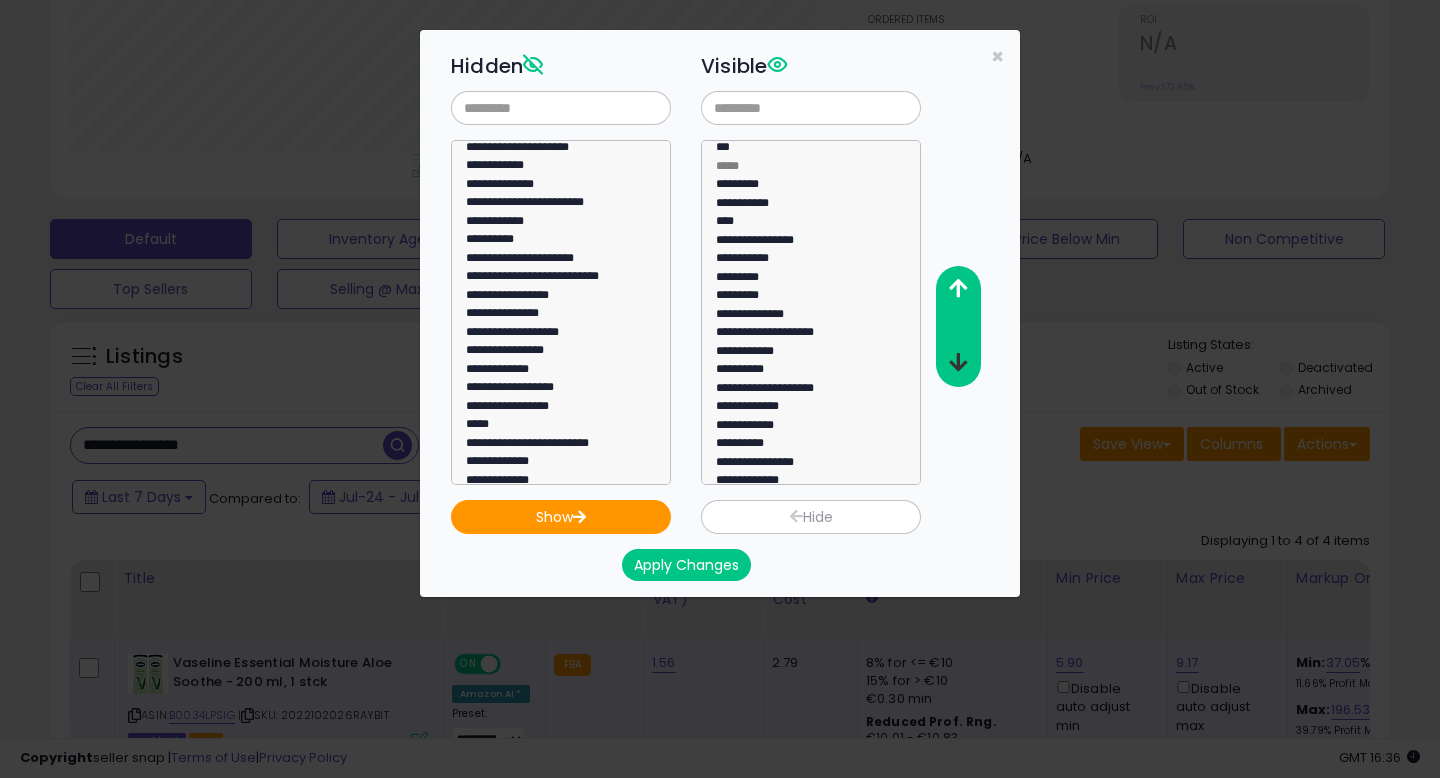 click at bounding box center [958, 362] 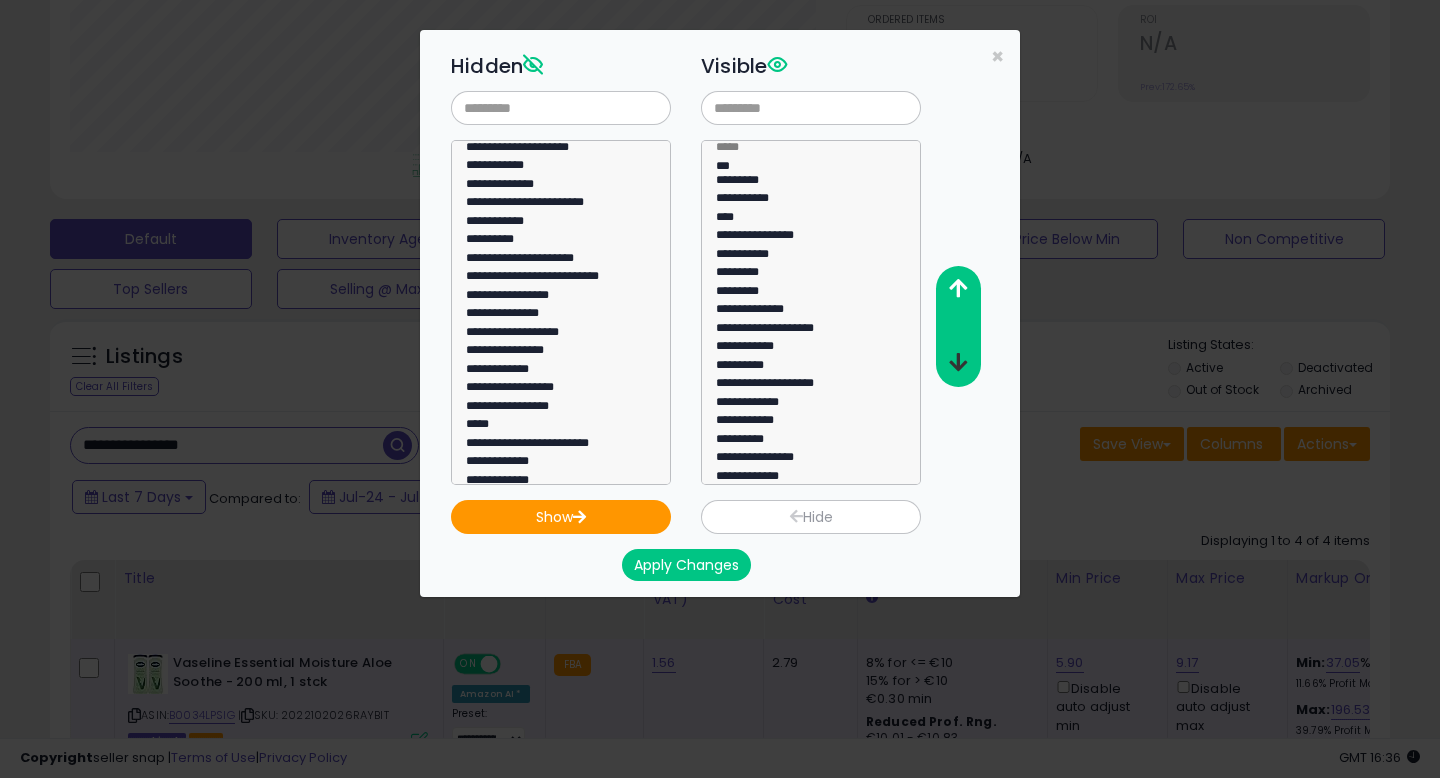 scroll, scrollTop: 0, scrollLeft: 0, axis: both 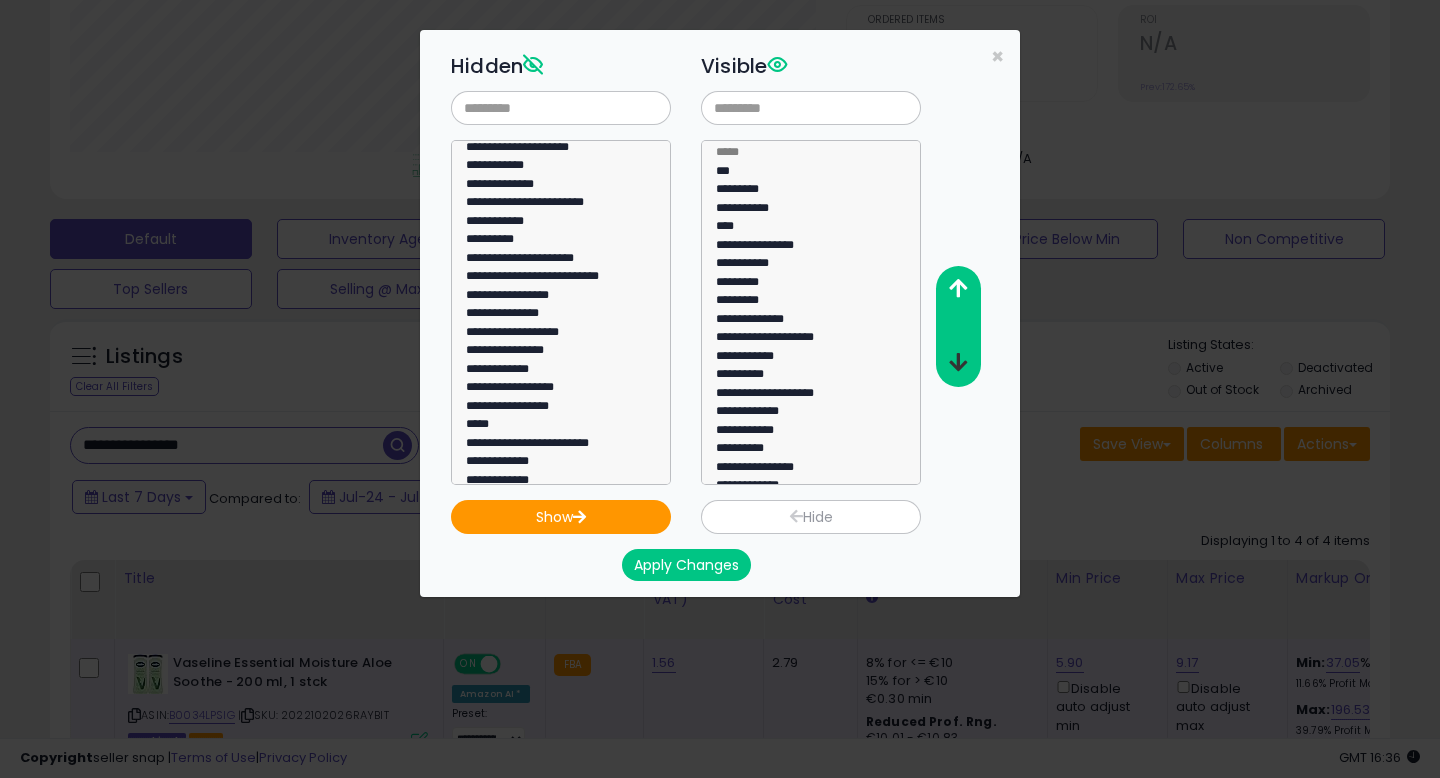 click at bounding box center (958, 362) 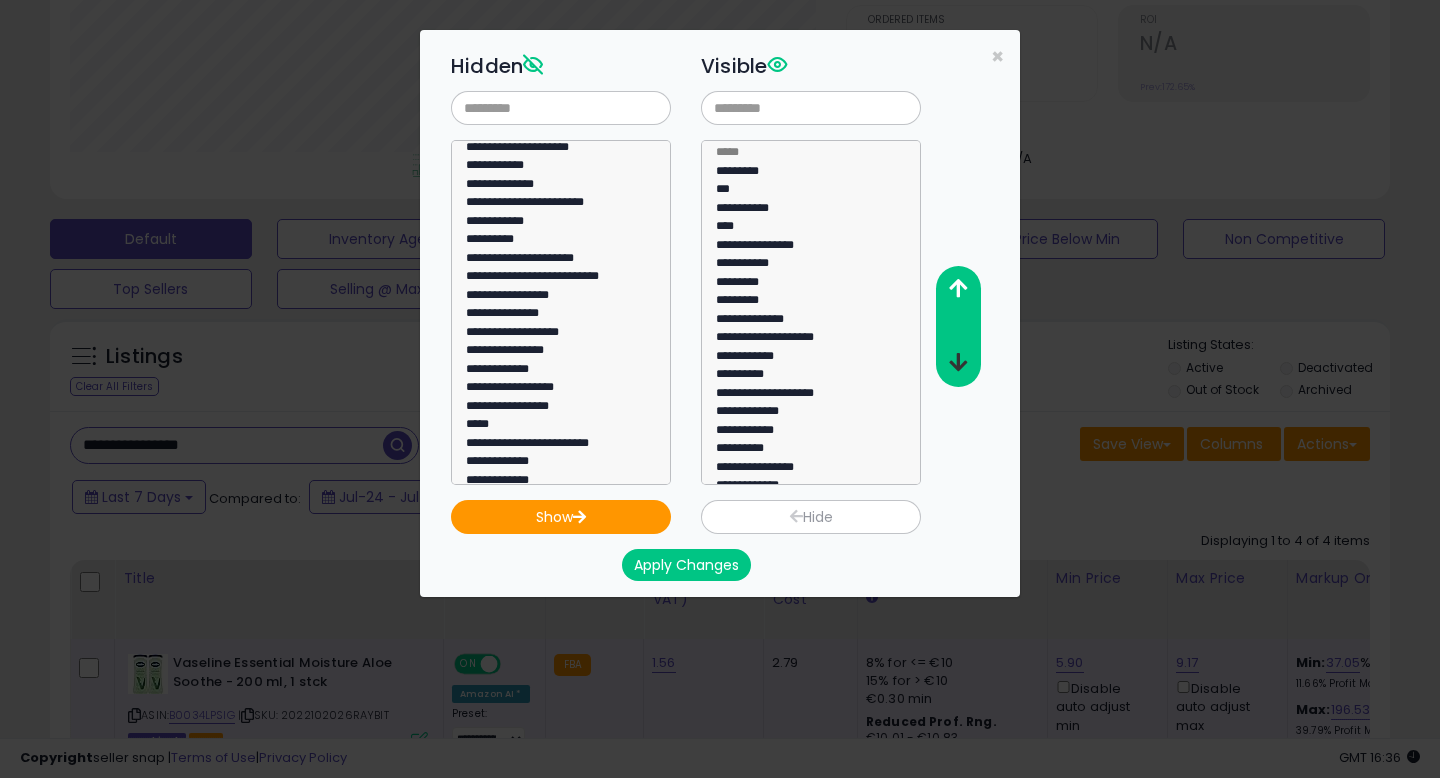 click at bounding box center [958, 362] 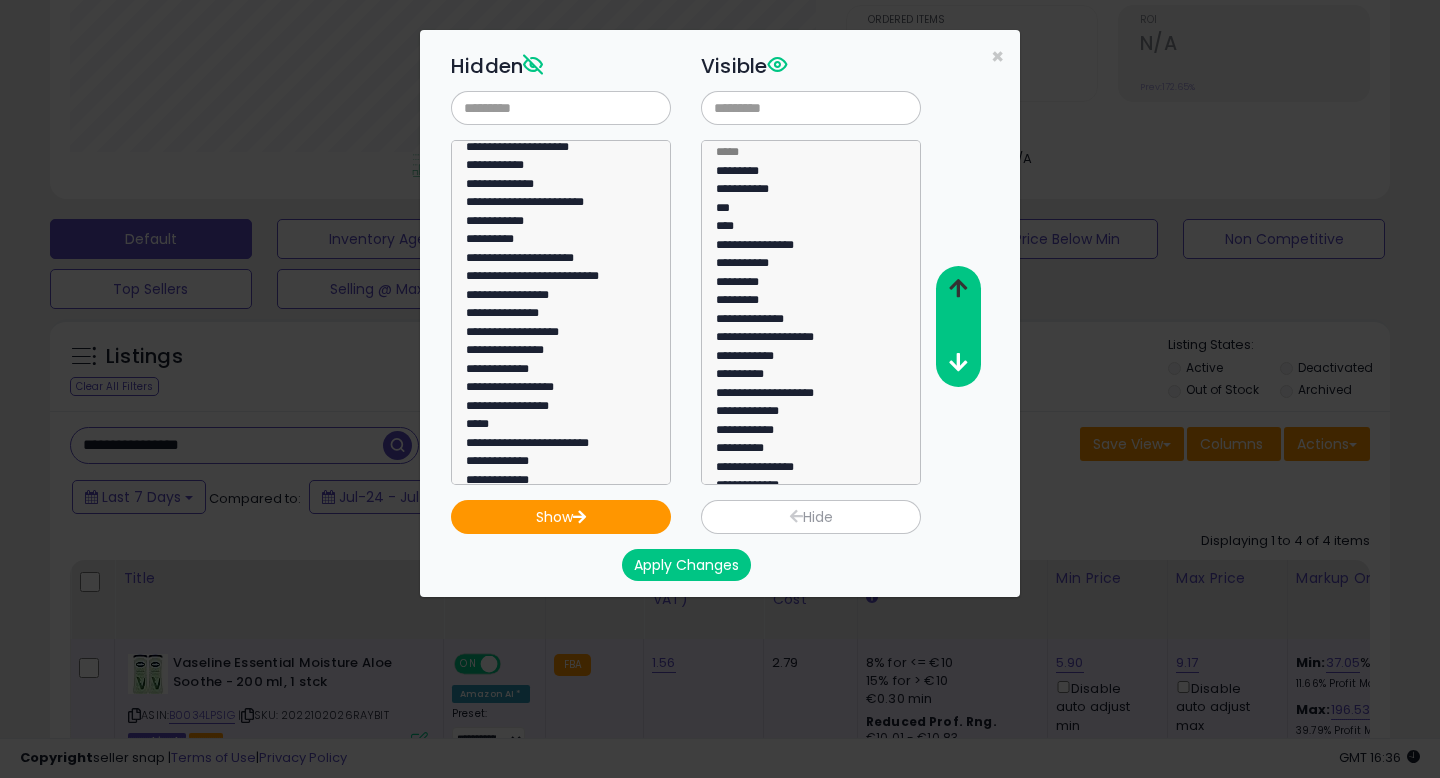click at bounding box center [958, 288] 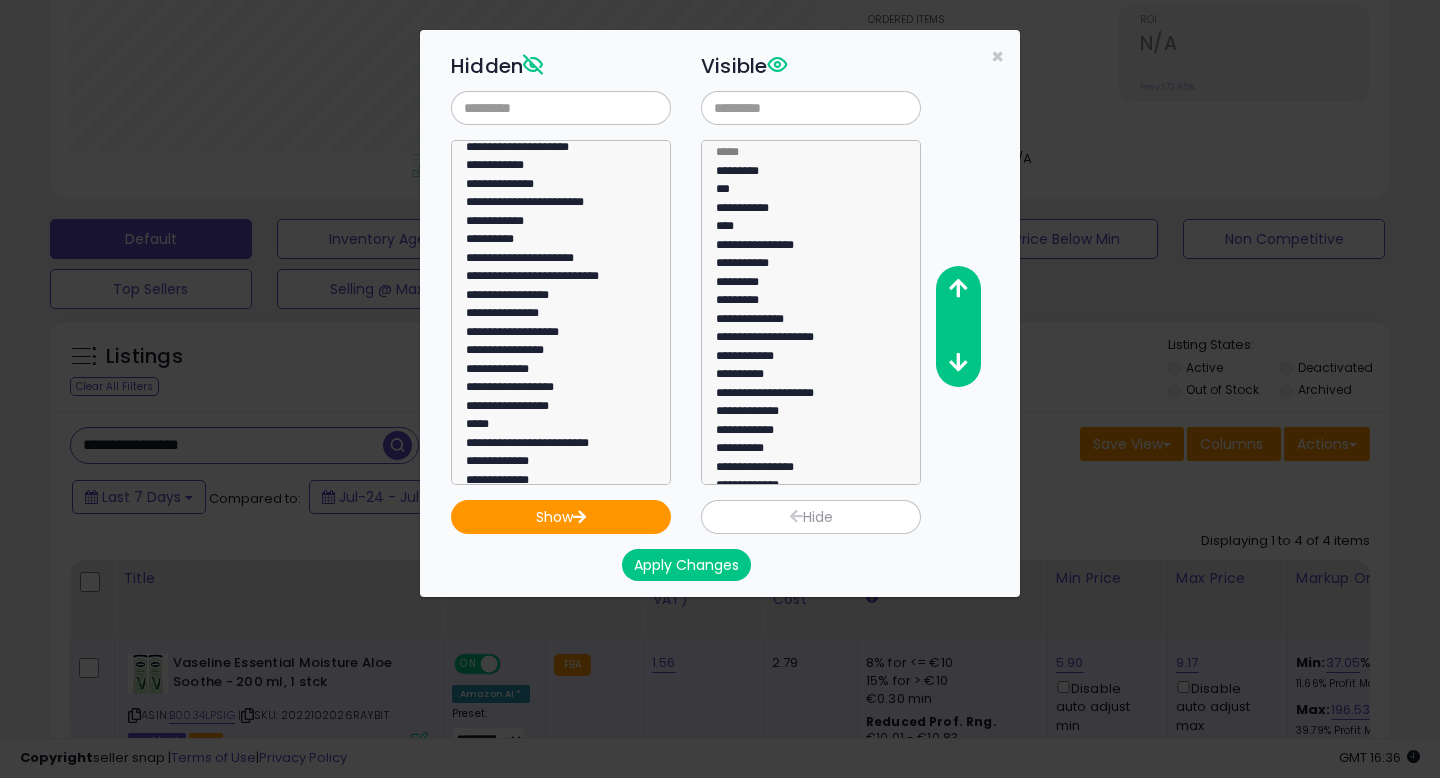 click on "Apply Changes" at bounding box center [686, 565] 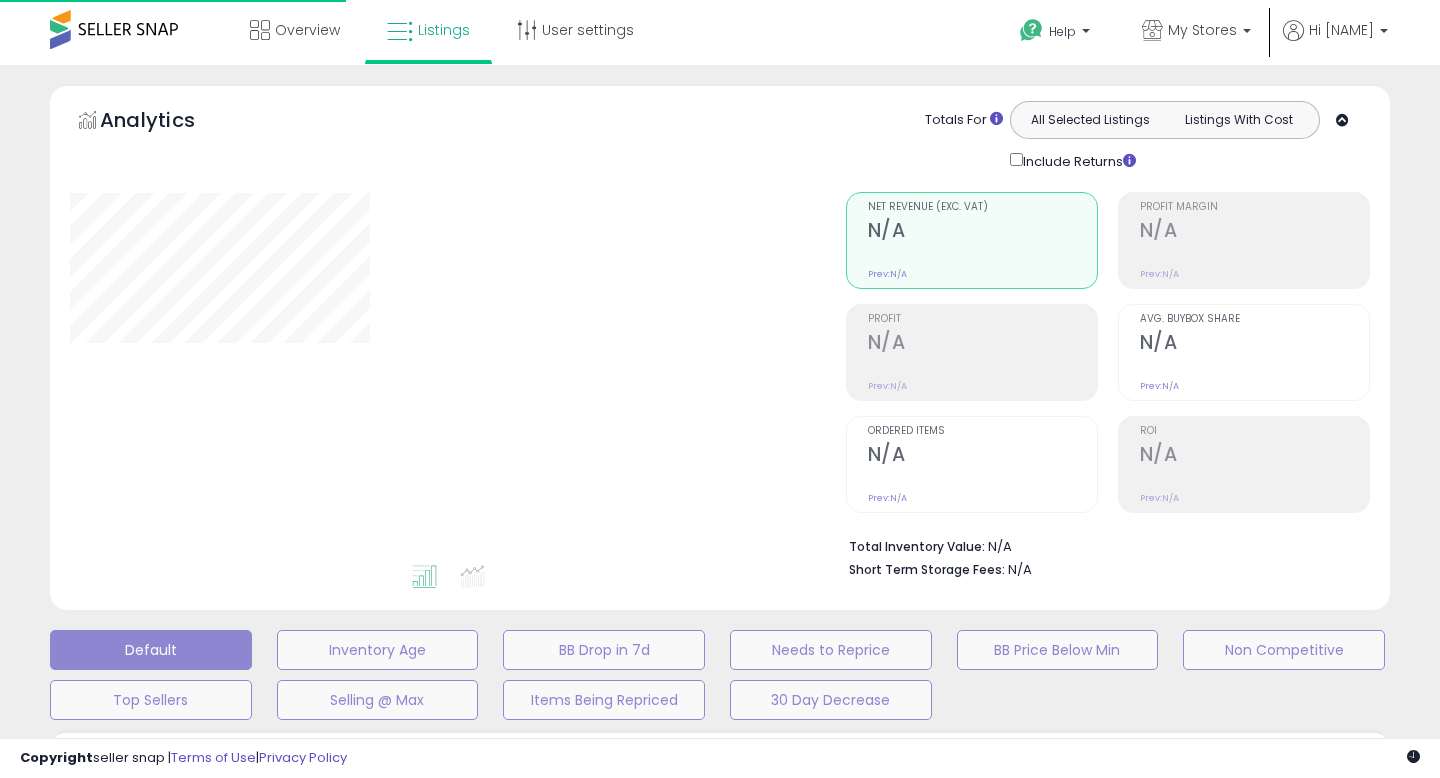 scroll, scrollTop: 411, scrollLeft: 0, axis: vertical 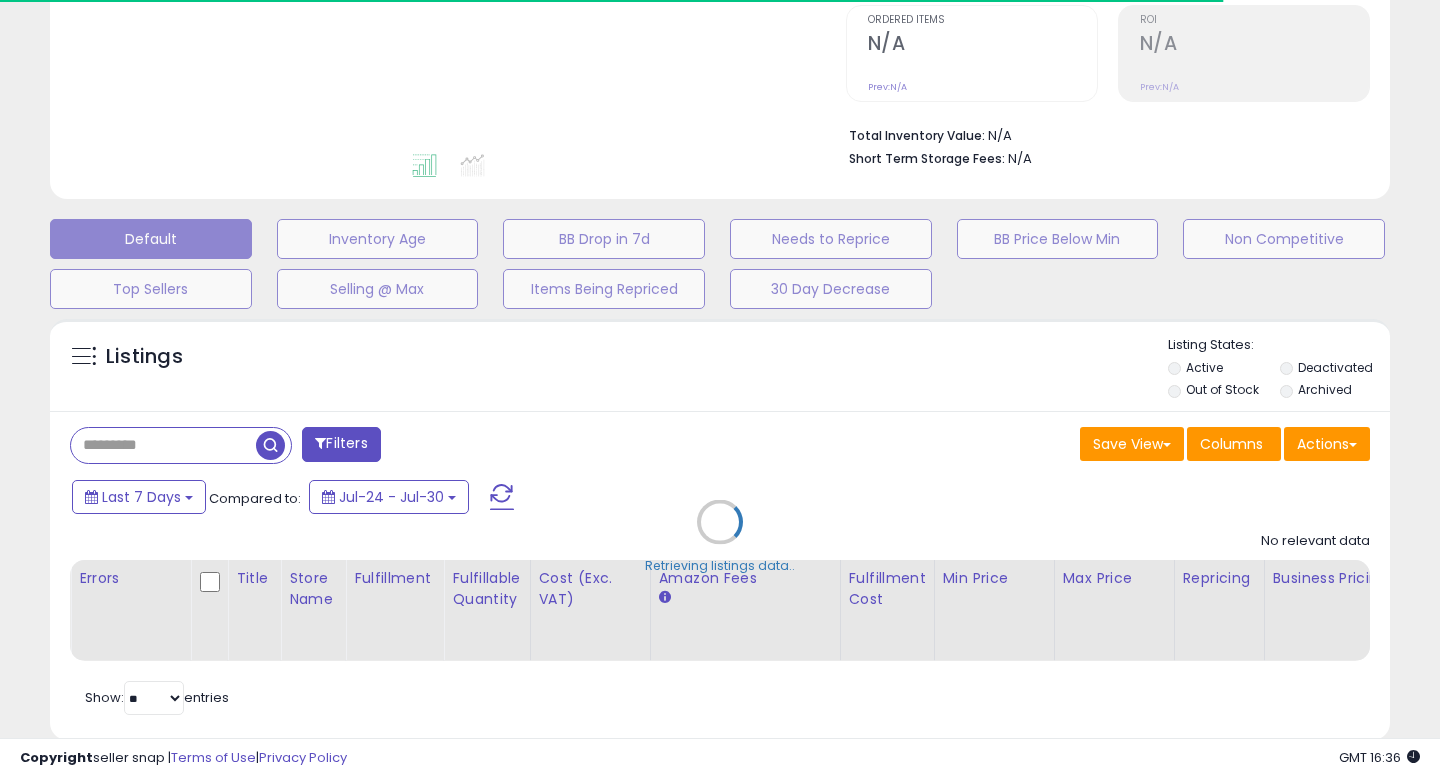 type on "**********" 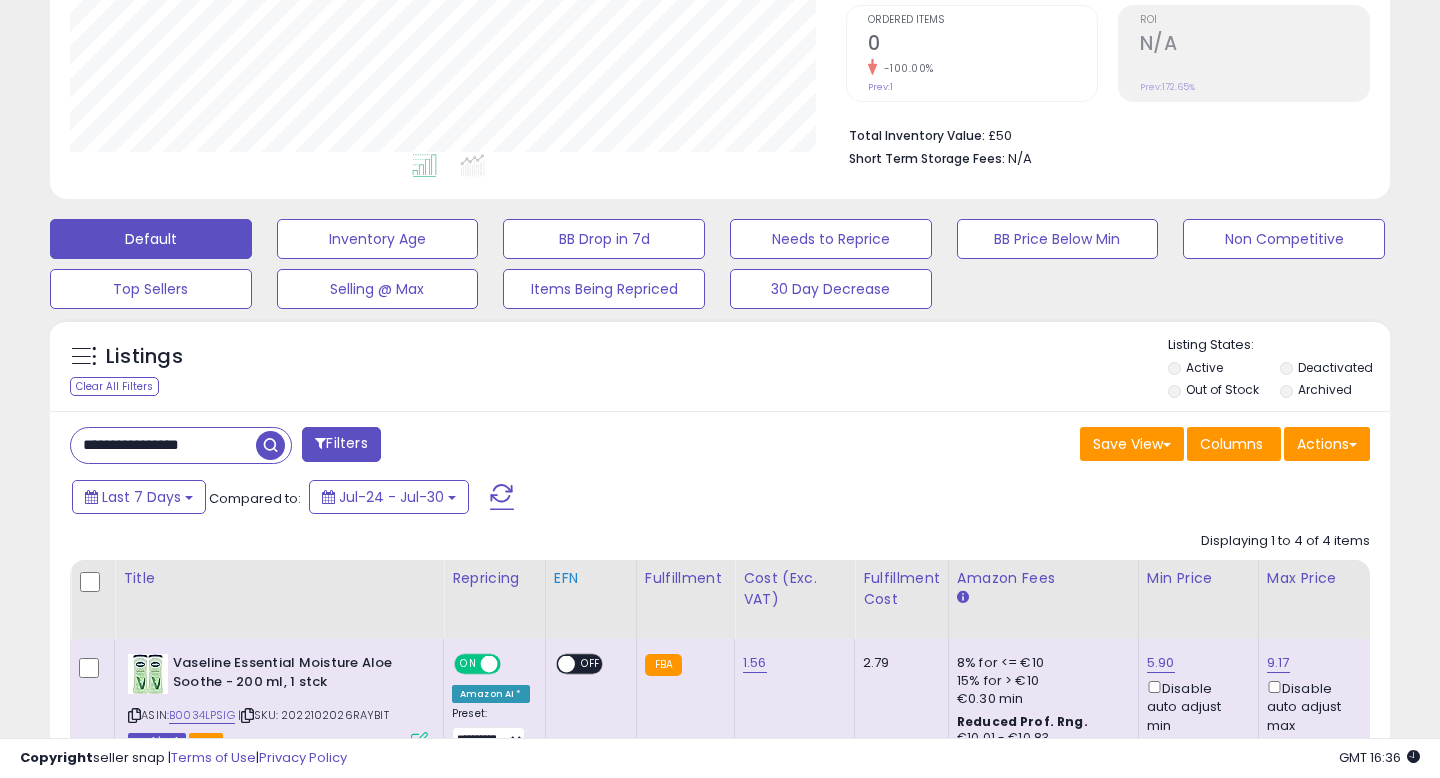 scroll, scrollTop: 999590, scrollLeft: 999224, axis: both 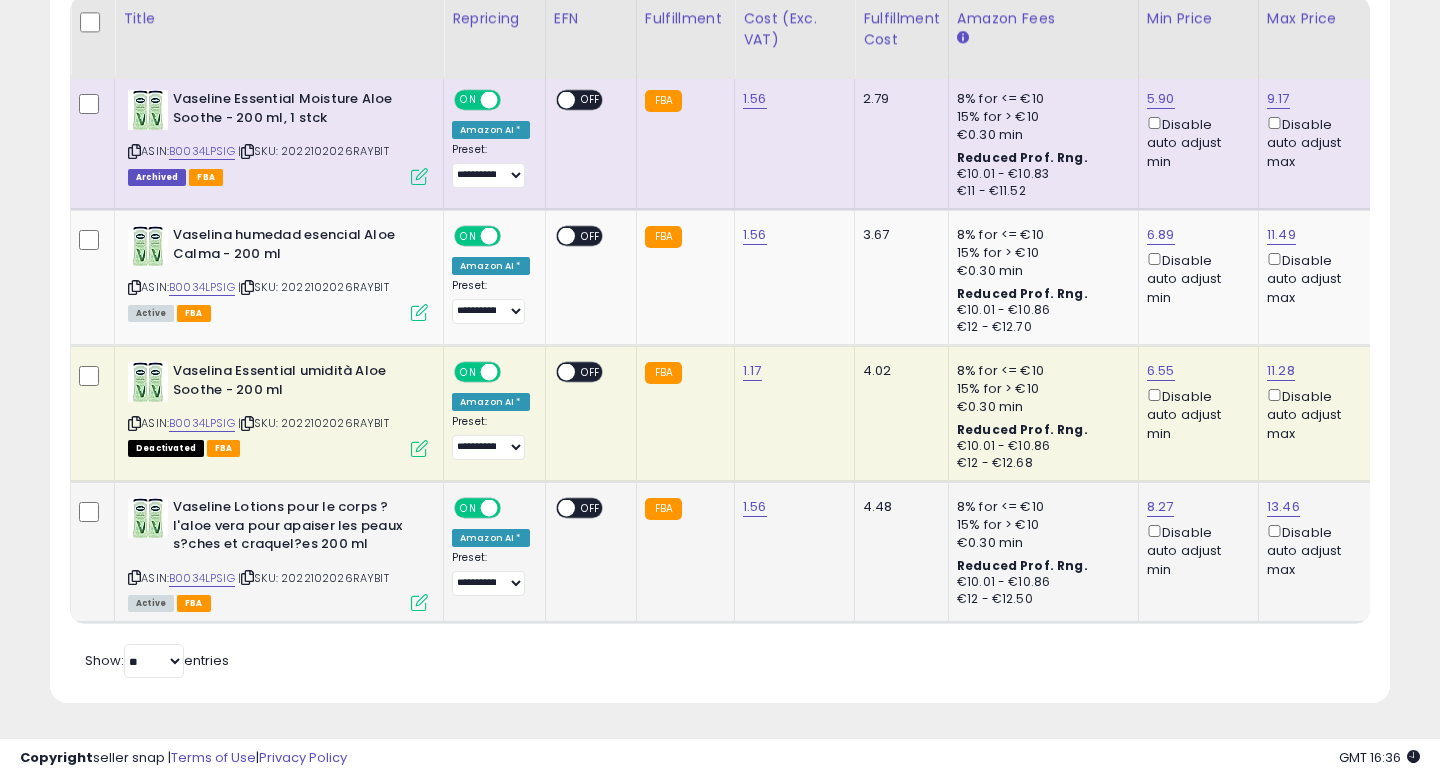 click at bounding box center (566, 508) 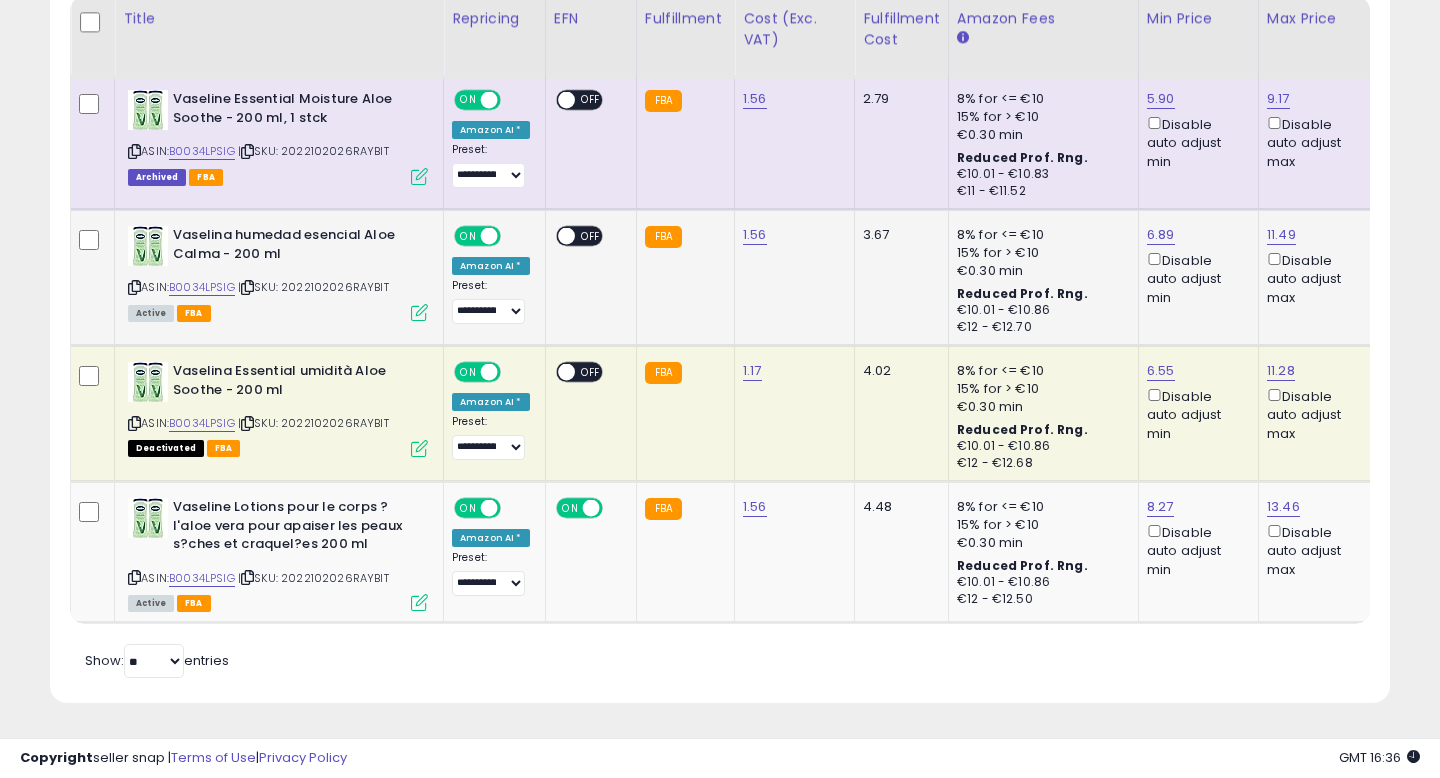 click on "ON   OFF" at bounding box center [556, 236] 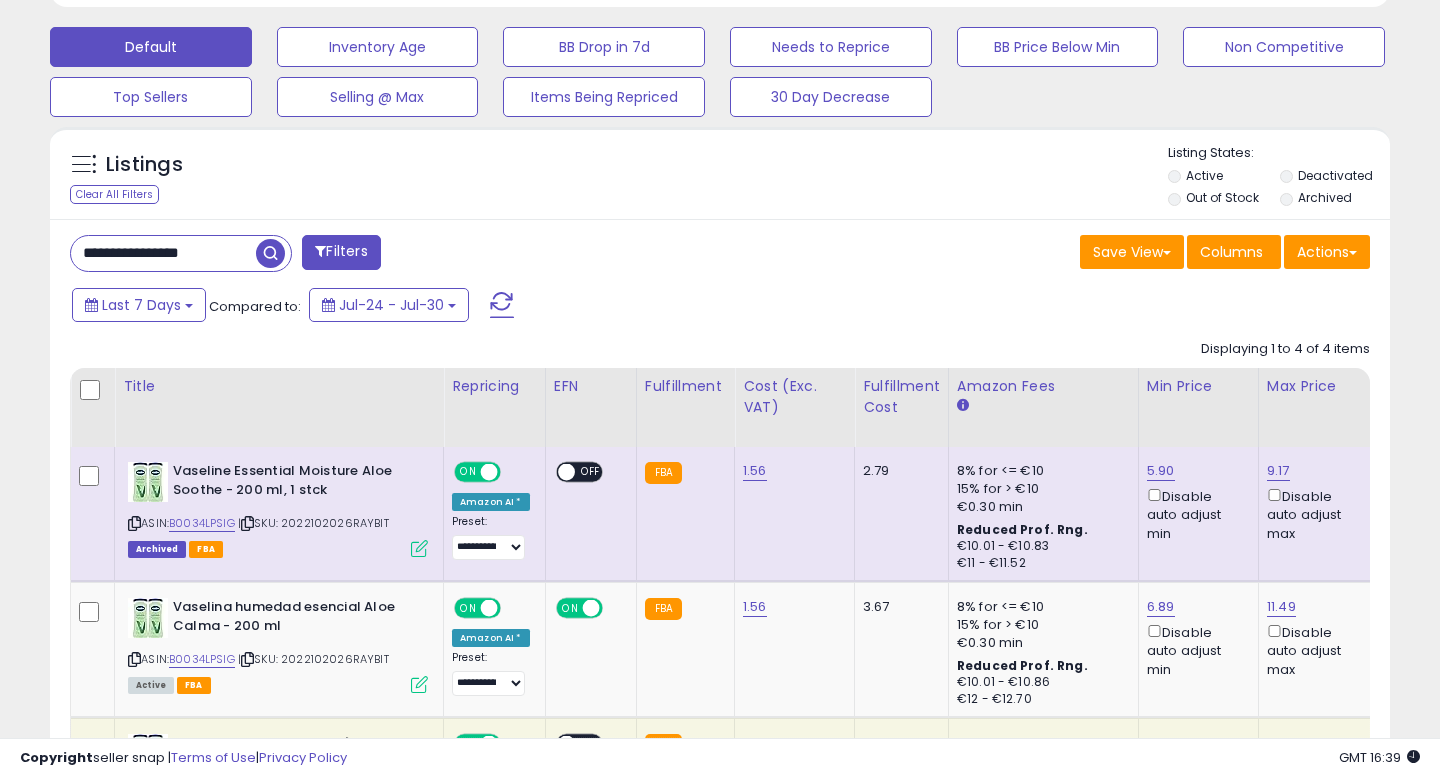 scroll, scrollTop: 976, scrollLeft: 0, axis: vertical 